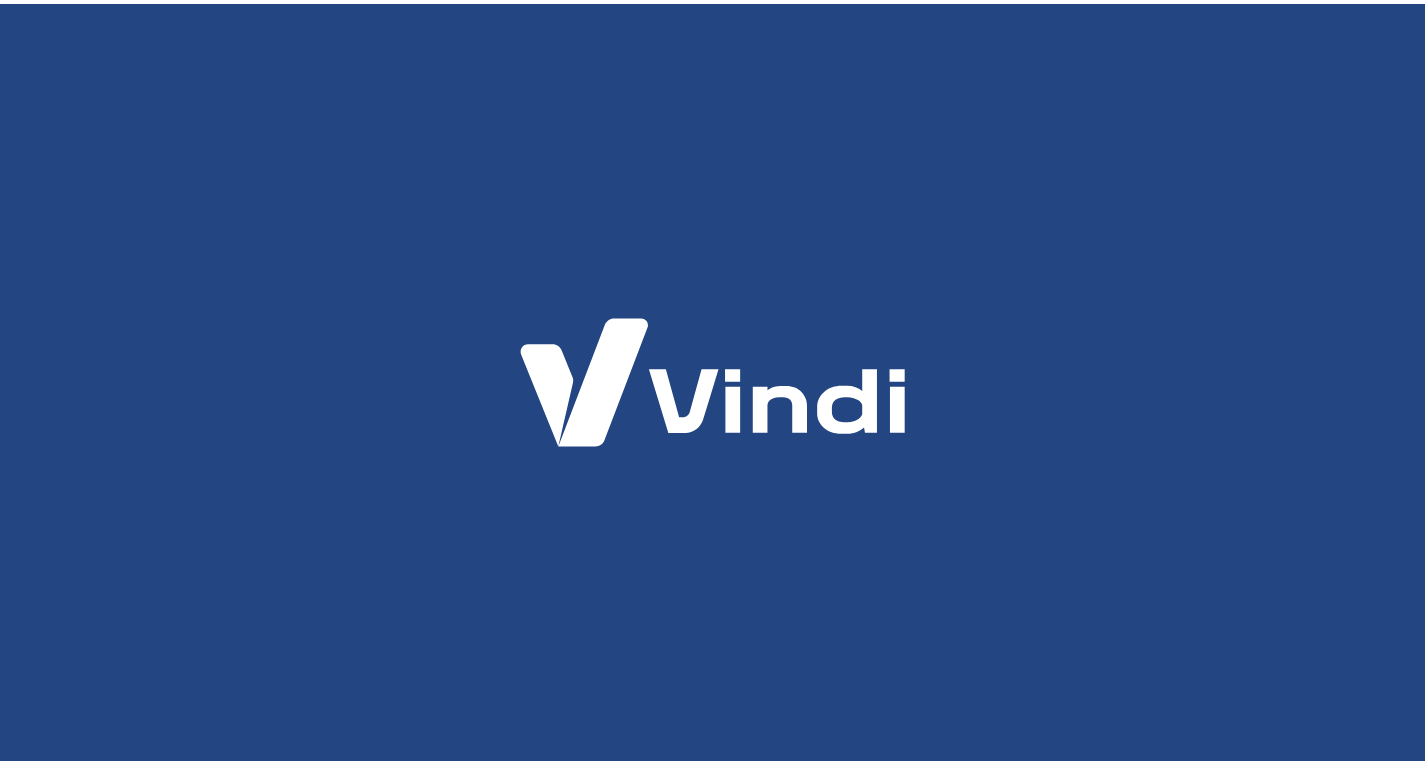 scroll, scrollTop: 0, scrollLeft: 0, axis: both 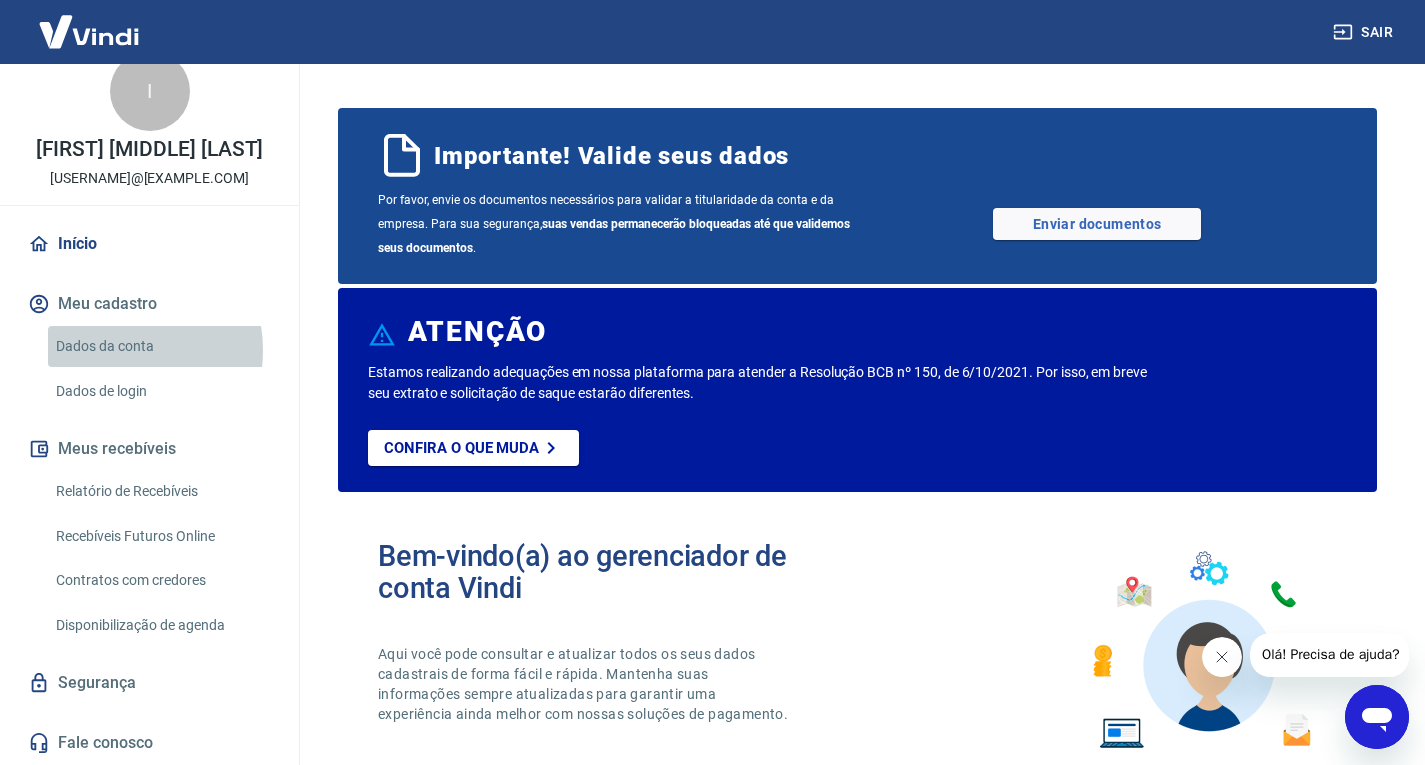 click on "Dados da conta" at bounding box center (161, 346) 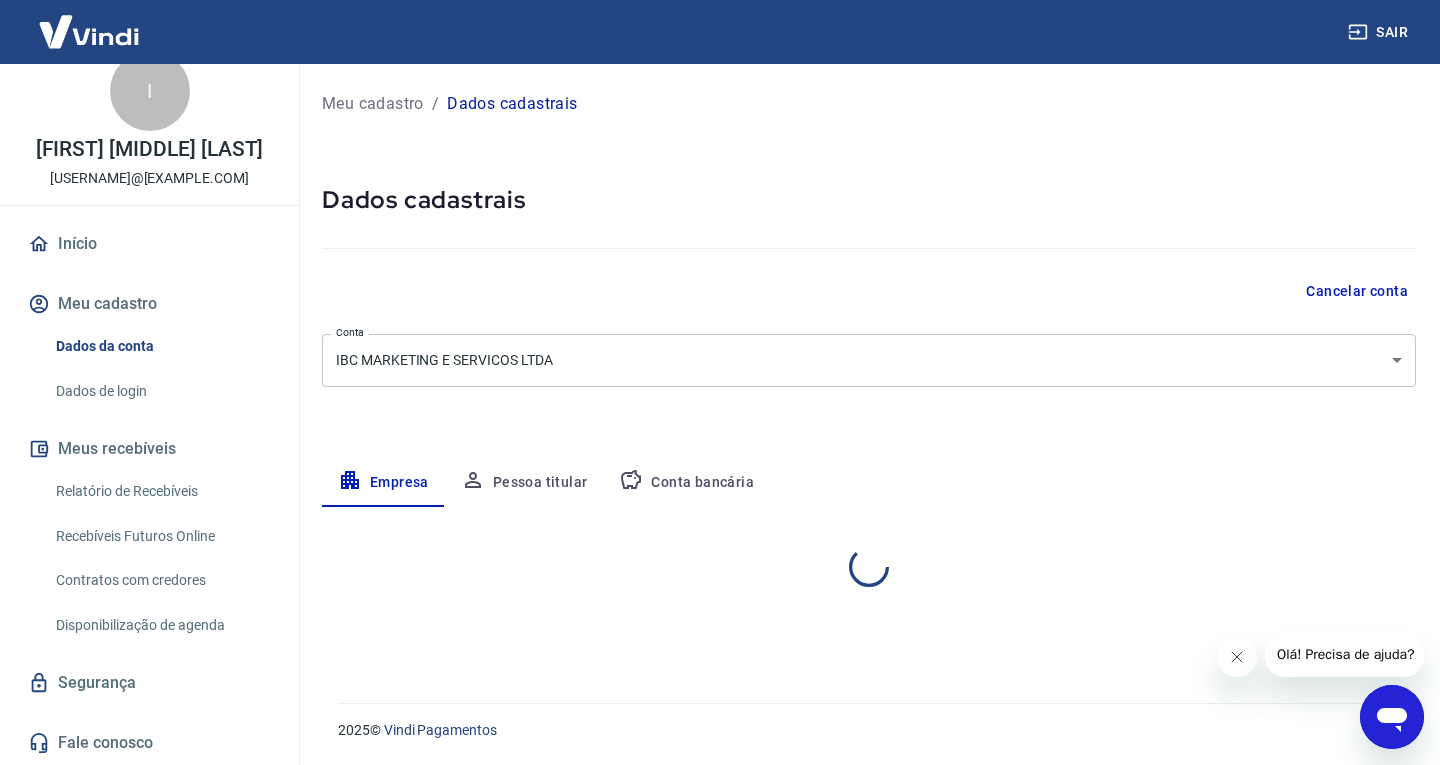 select on "BA" 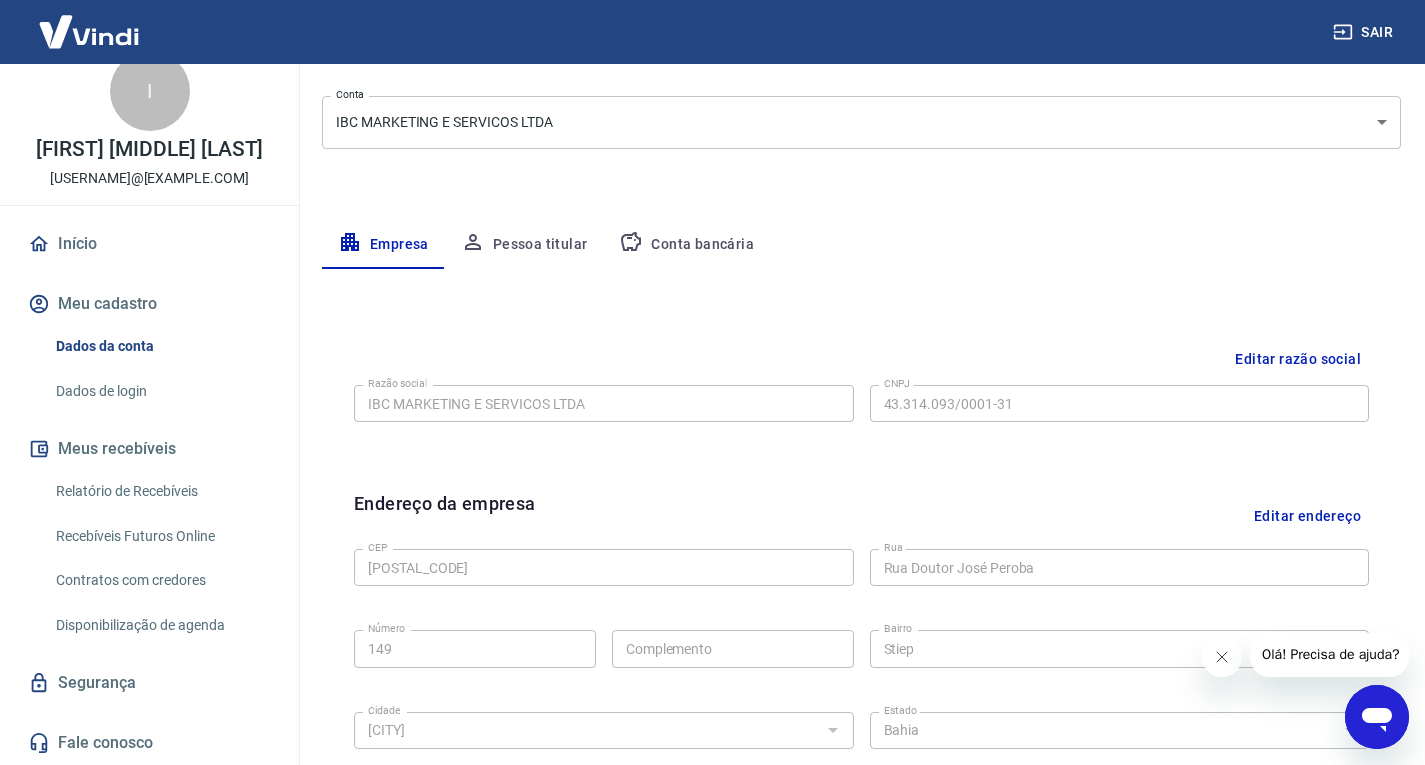 scroll, scrollTop: 235, scrollLeft: 0, axis: vertical 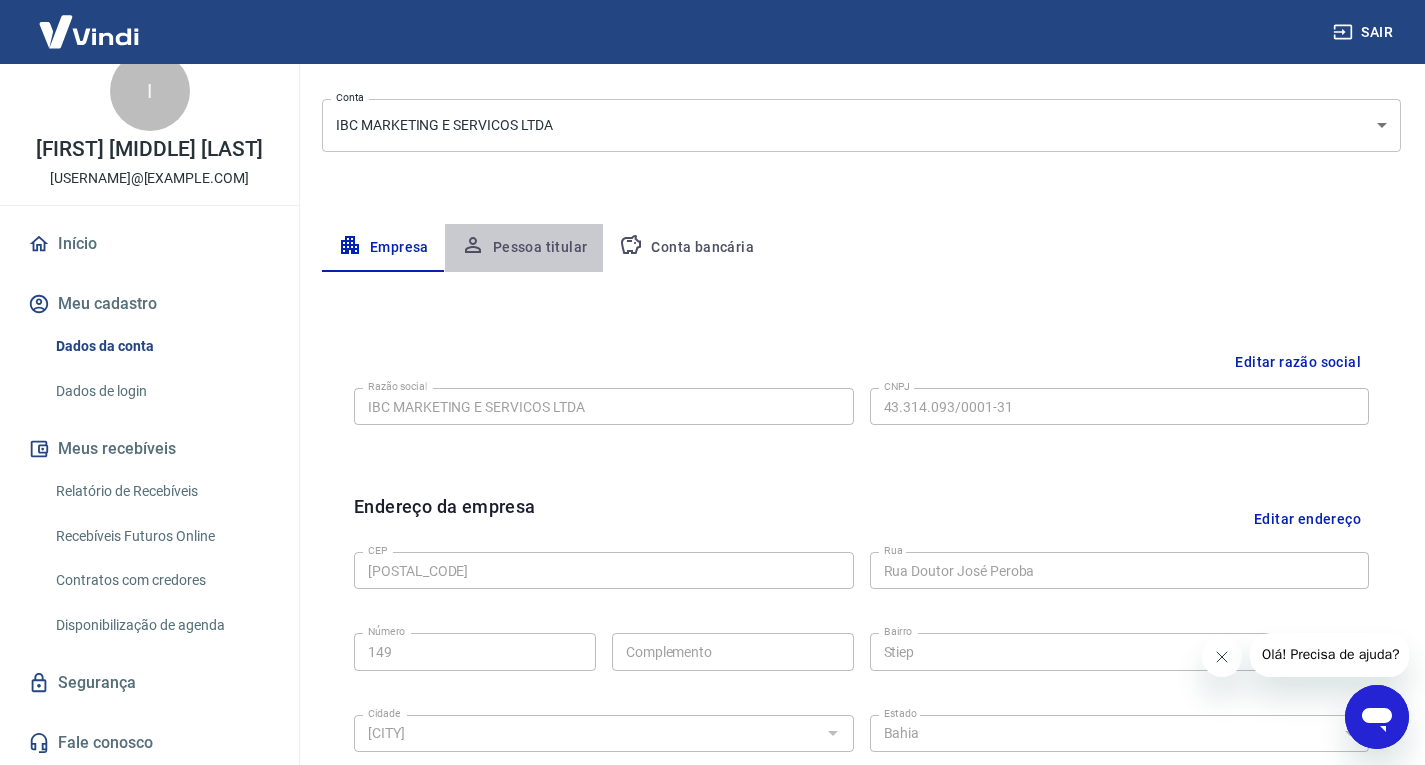 click on "Pessoa titular" at bounding box center [524, 248] 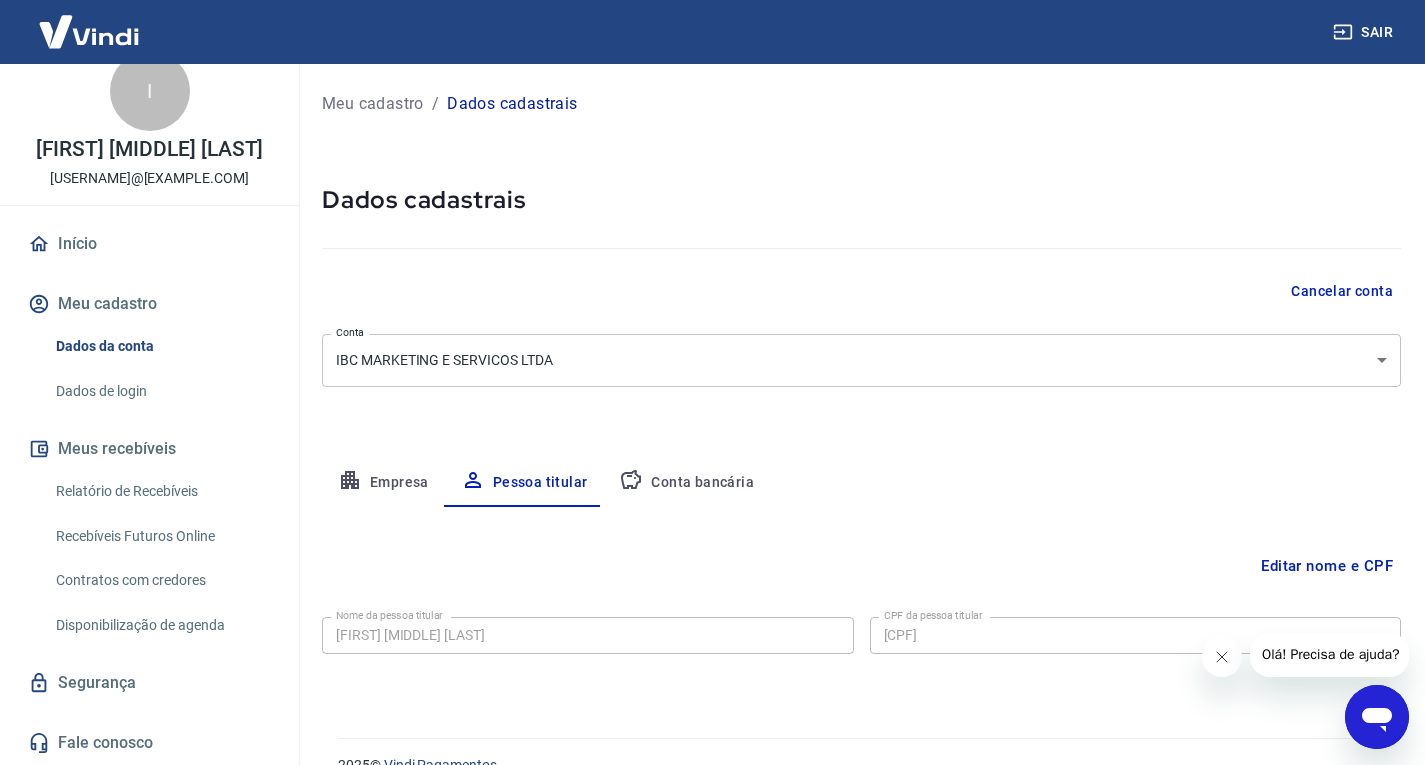 scroll, scrollTop: 35, scrollLeft: 0, axis: vertical 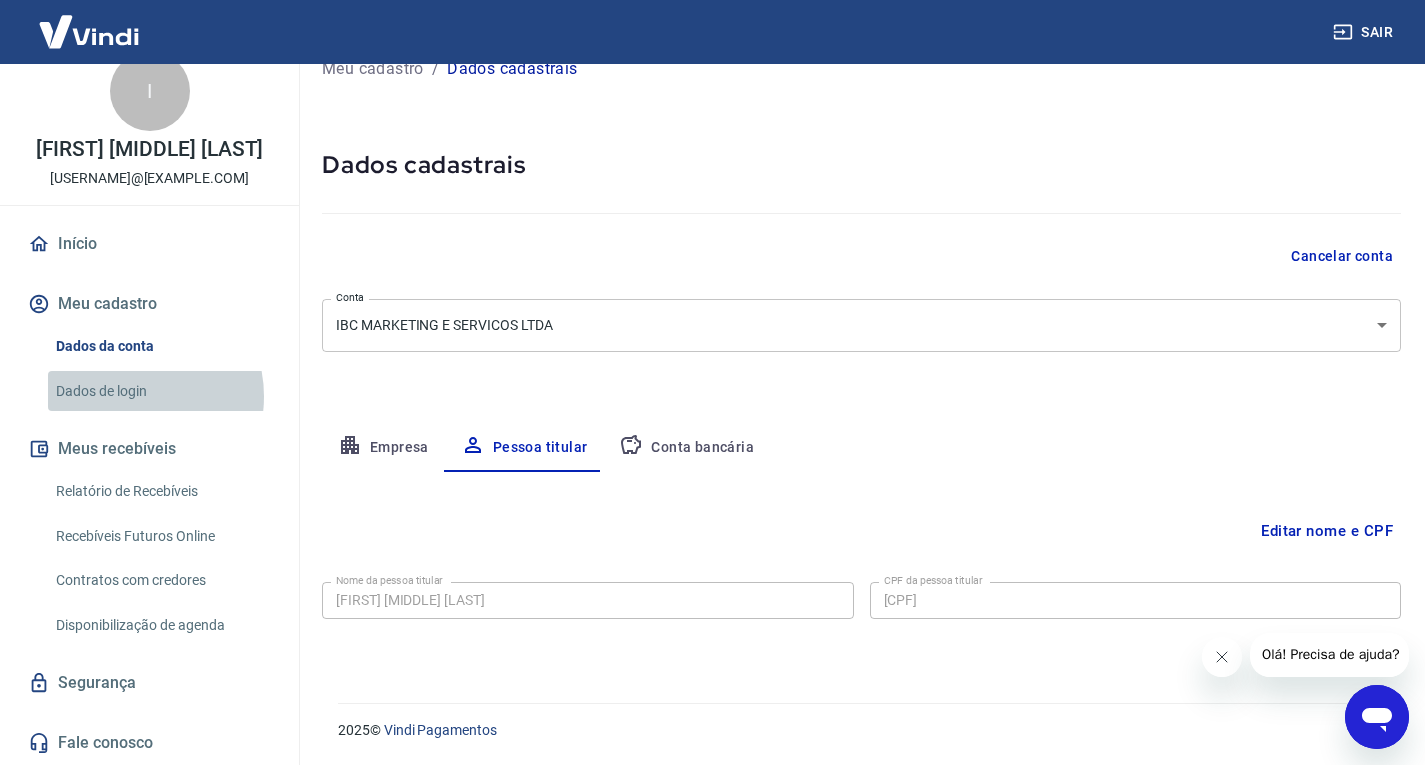 click on "Dados de login" at bounding box center (161, 391) 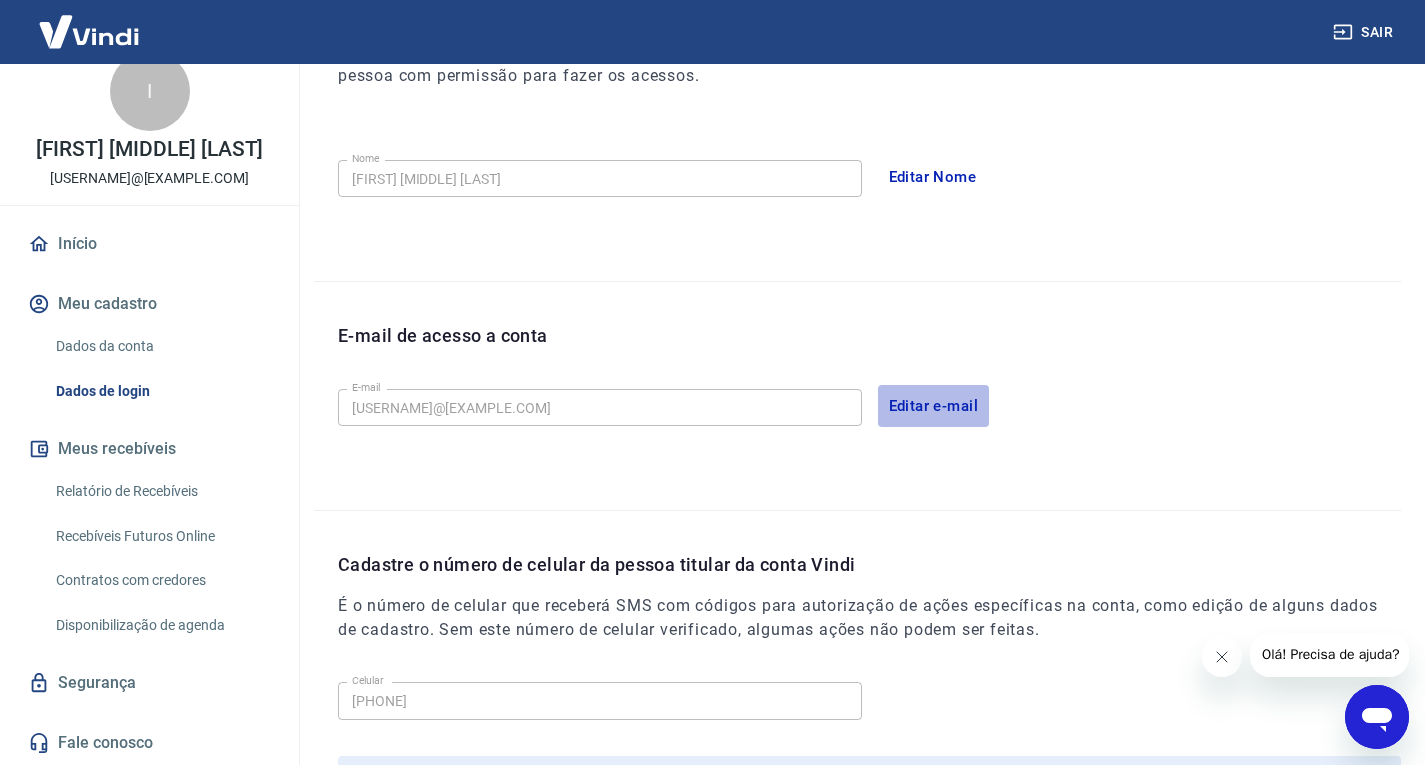 click on "Editar e-mail" at bounding box center (934, 406) 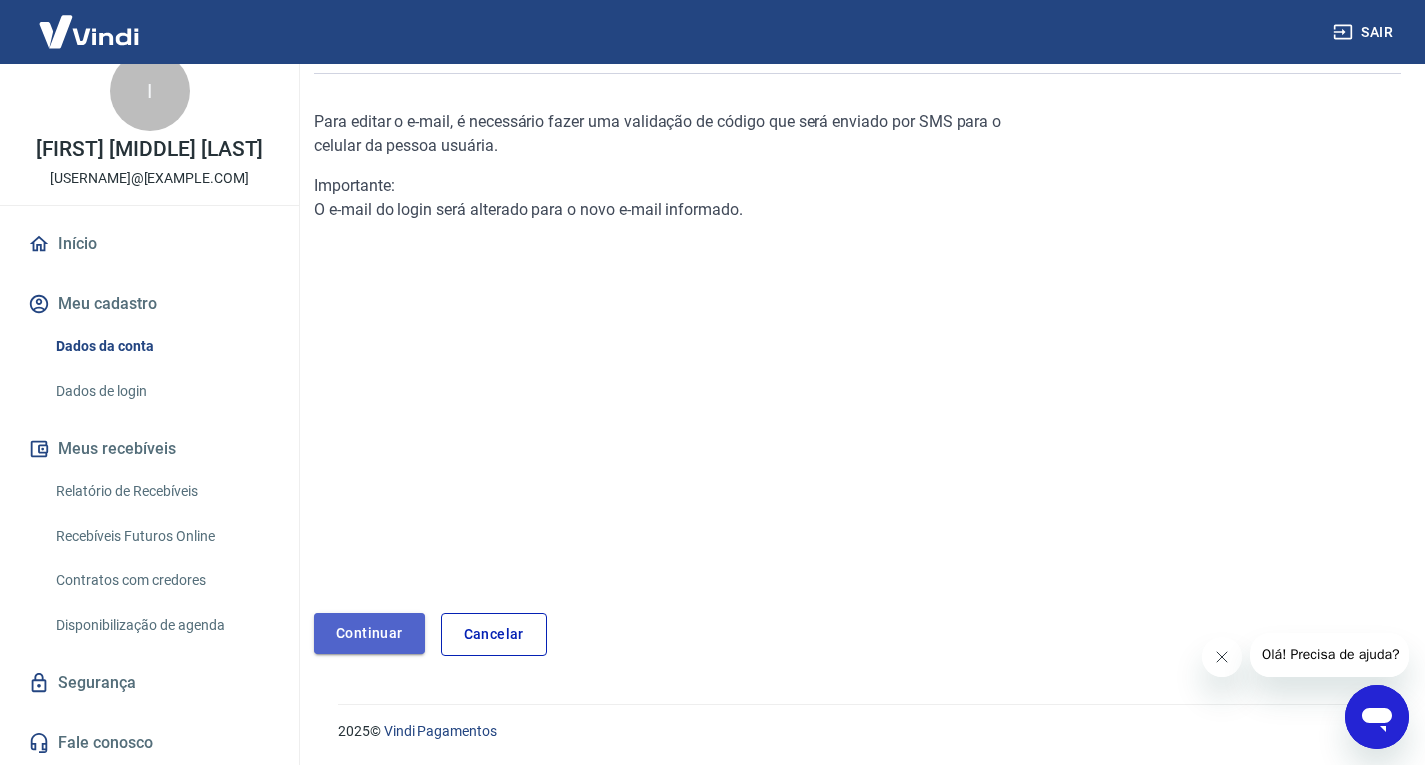 click on "Continuar" at bounding box center [369, 633] 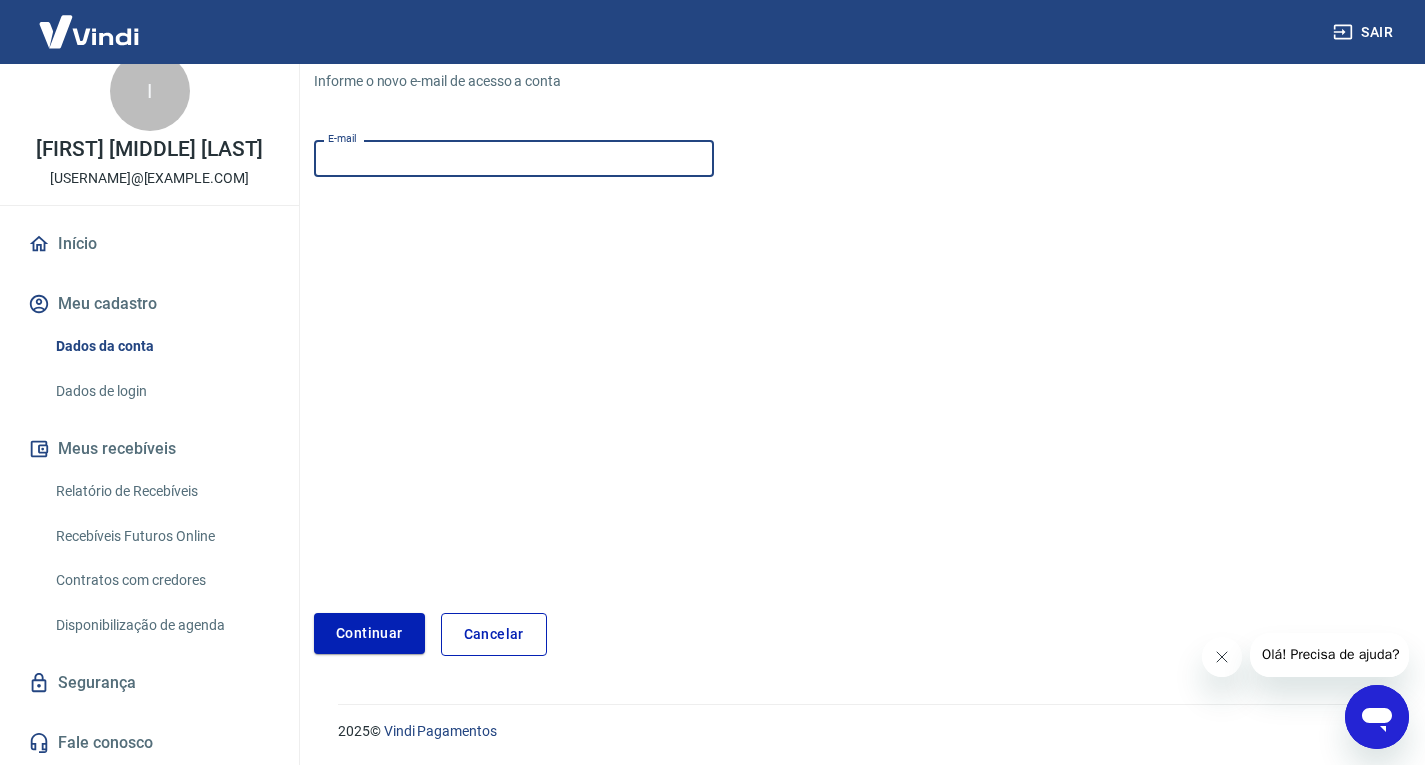 click on "E-mail" at bounding box center [514, 158] 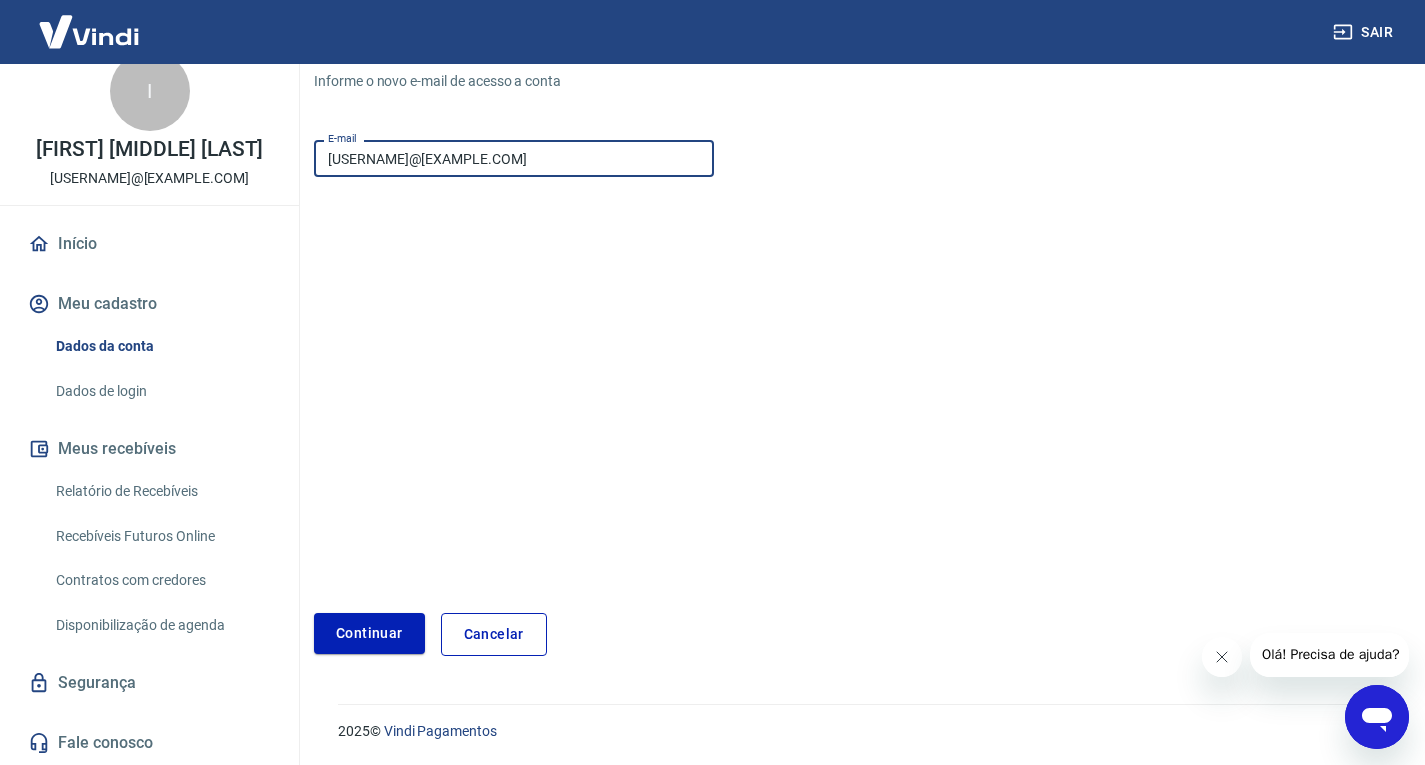 type on "[USERNAME]@[EXAMPLE.COM]" 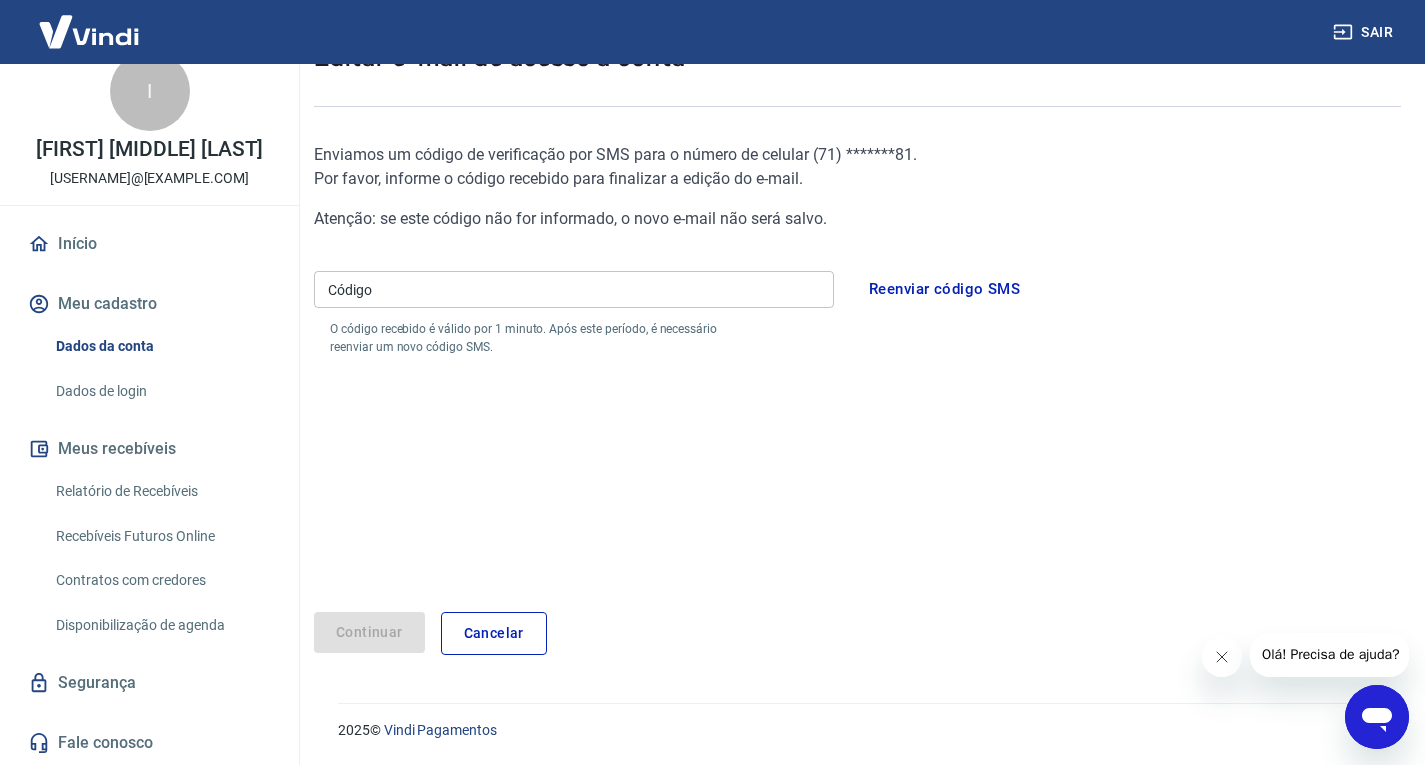 scroll, scrollTop: 141, scrollLeft: 0, axis: vertical 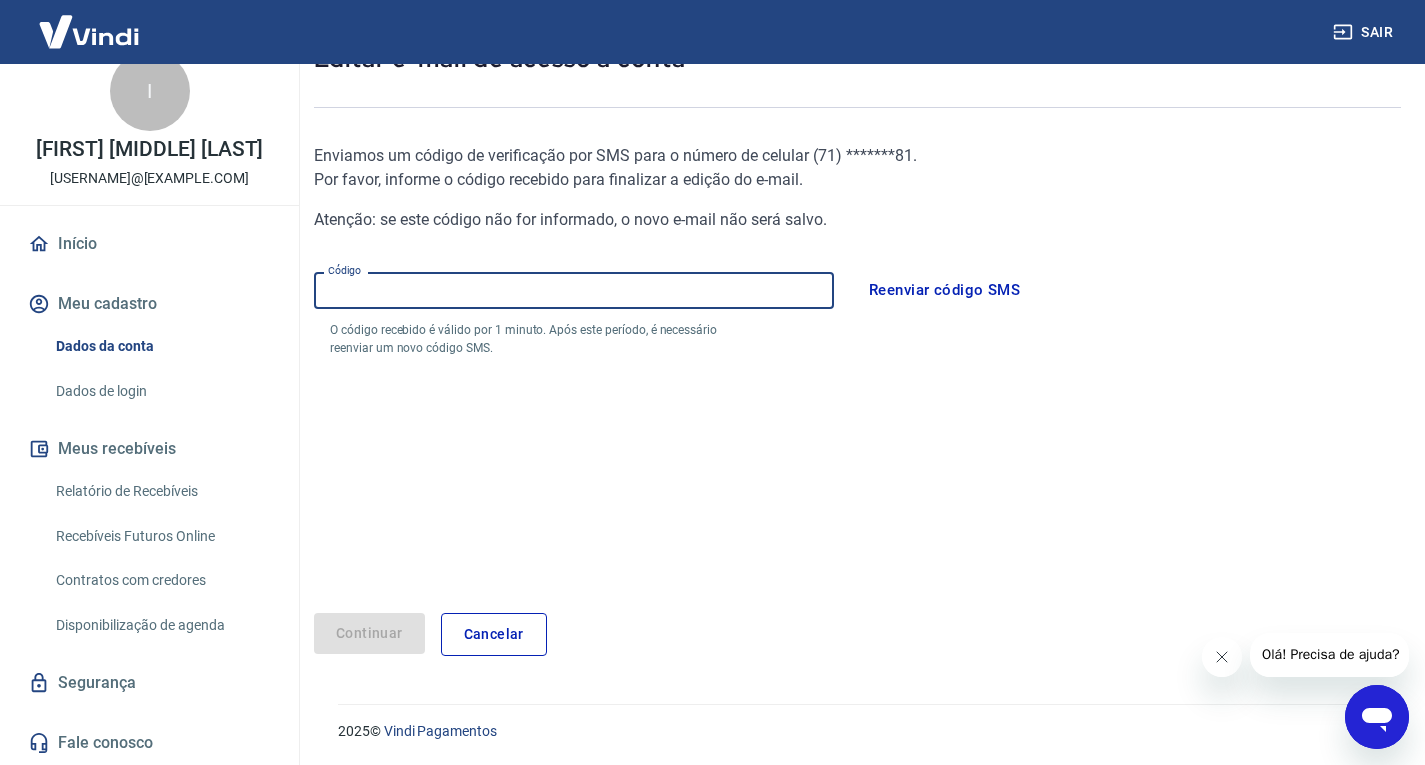 click on "Código" at bounding box center [574, 290] 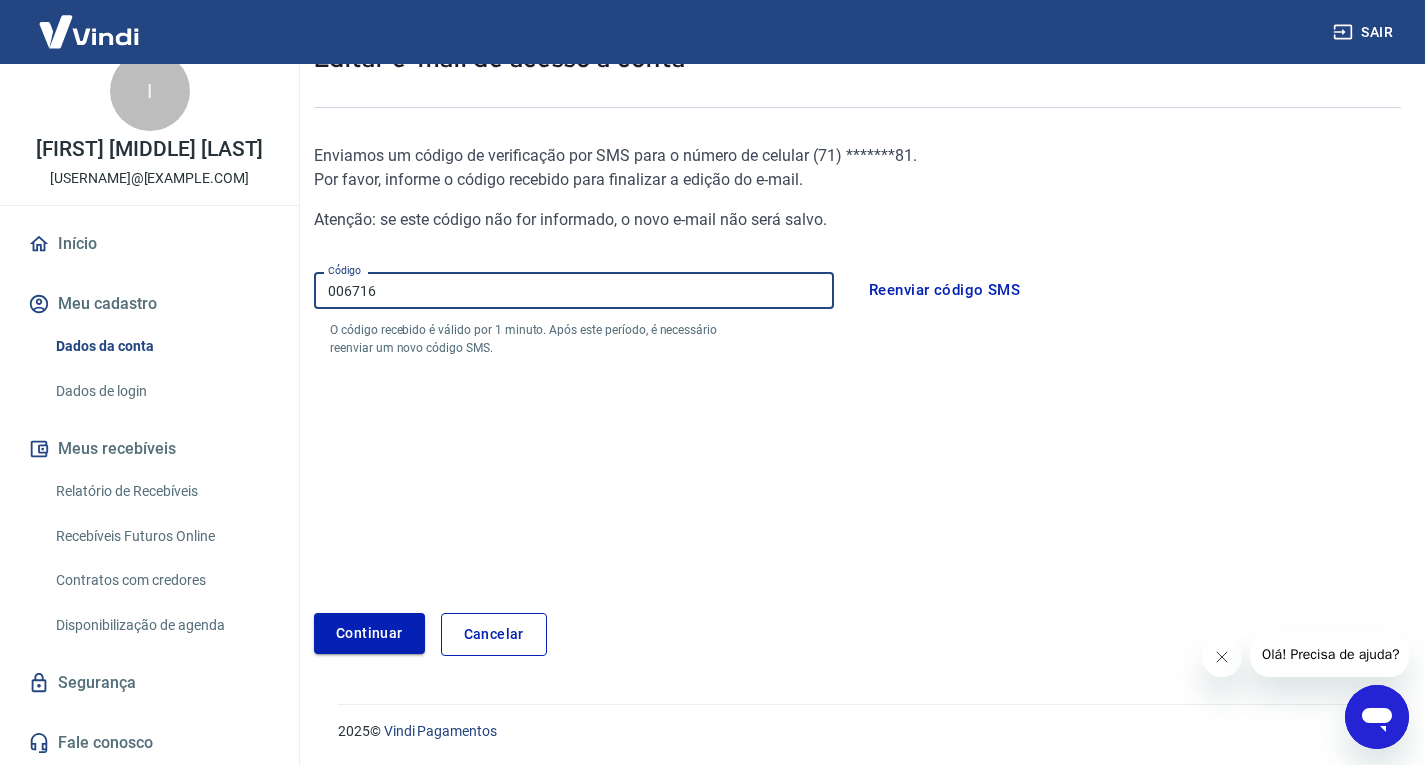 type on "006716" 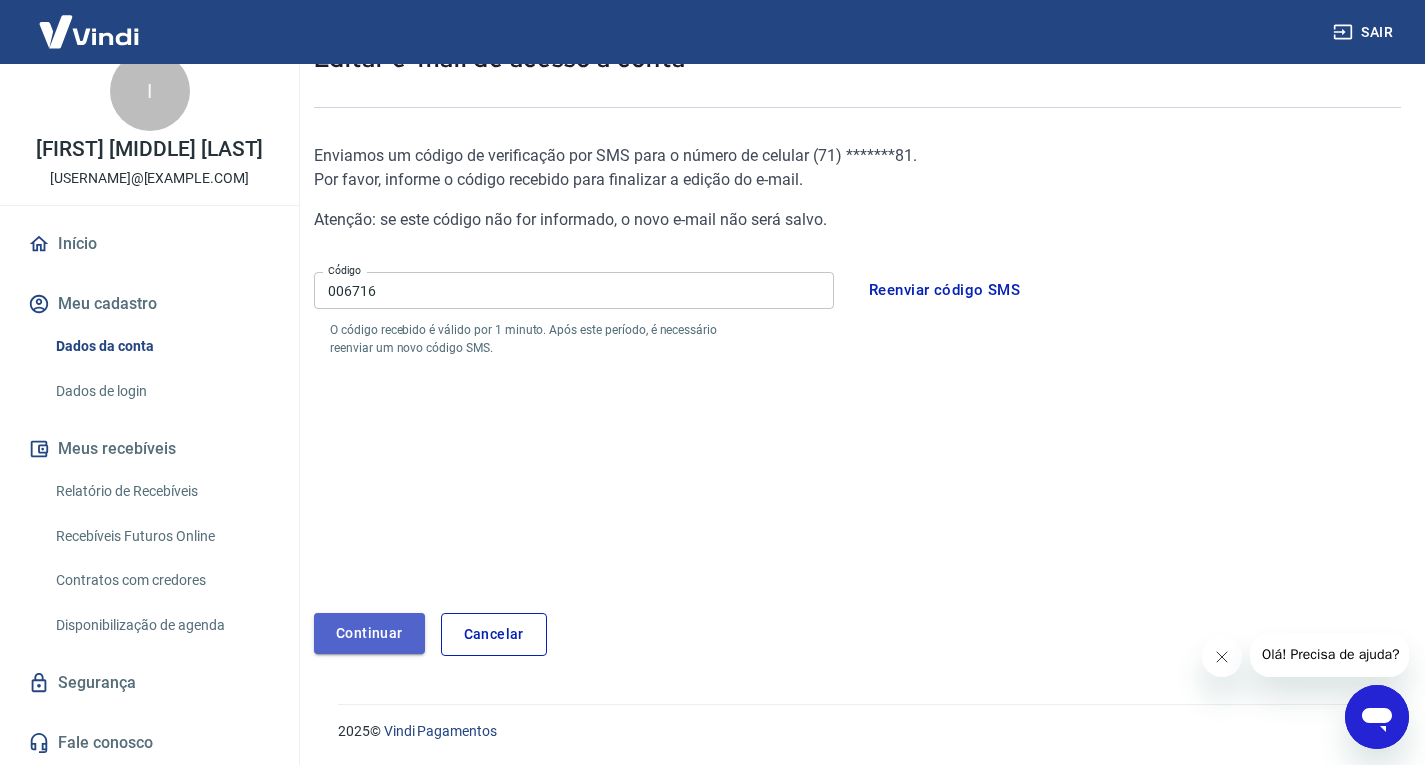 click on "Continuar" at bounding box center (369, 633) 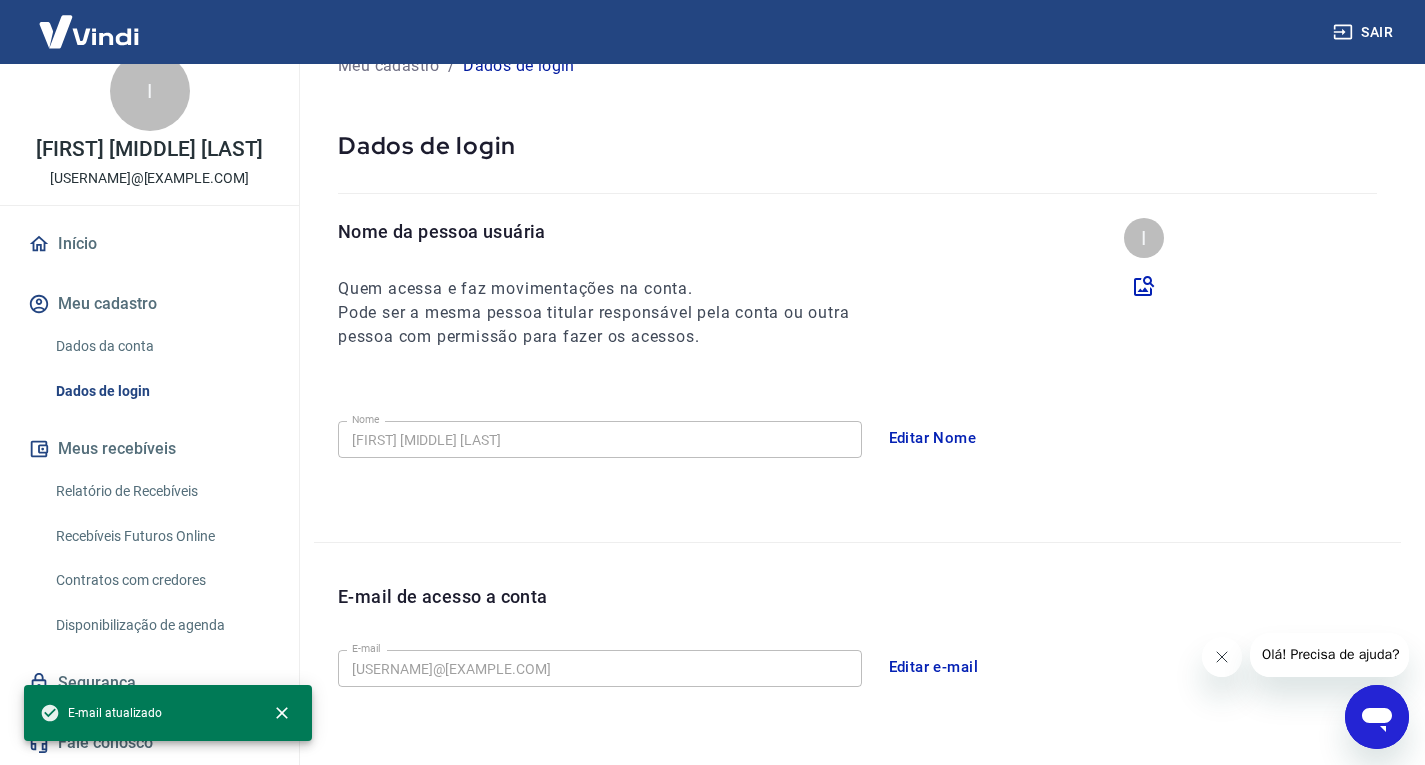 scroll, scrollTop: 0, scrollLeft: 0, axis: both 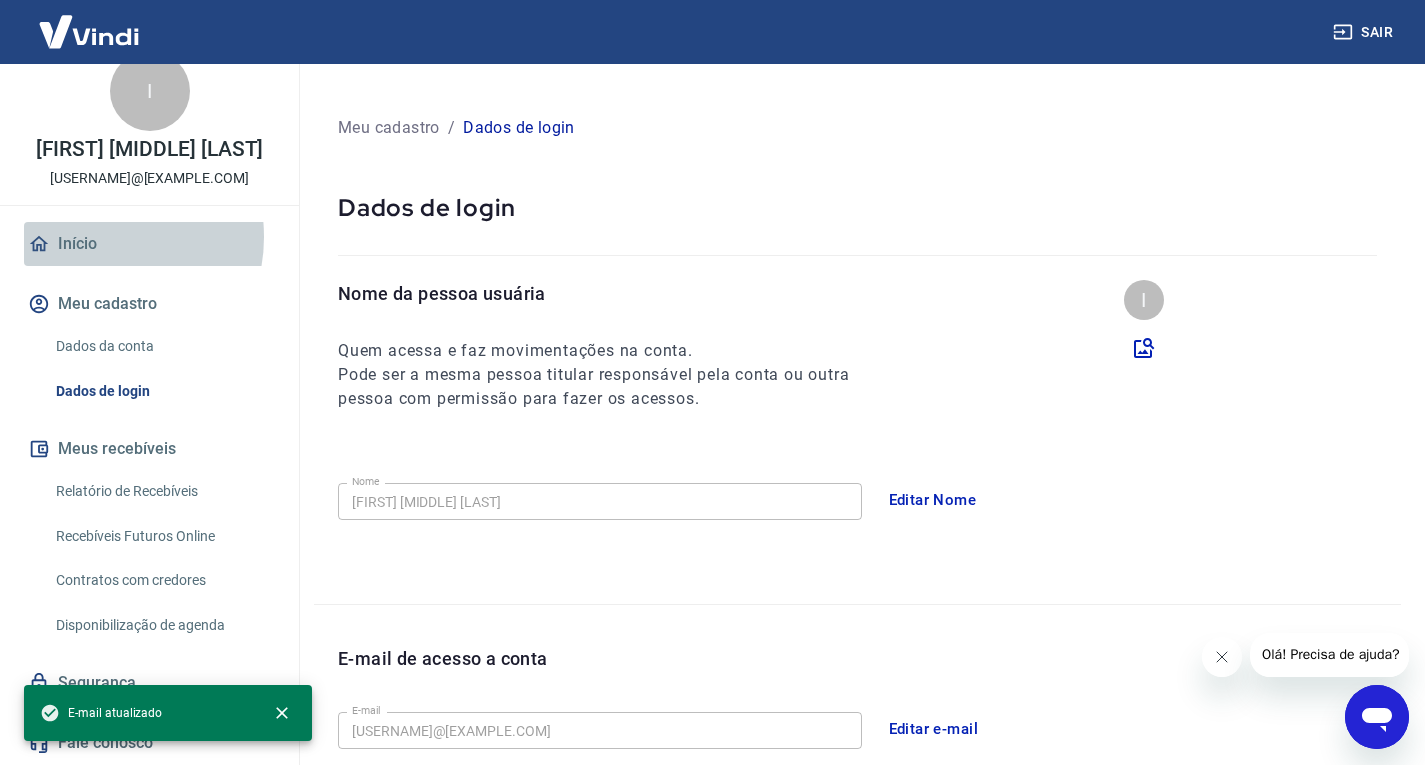 click on "Início" at bounding box center (149, 244) 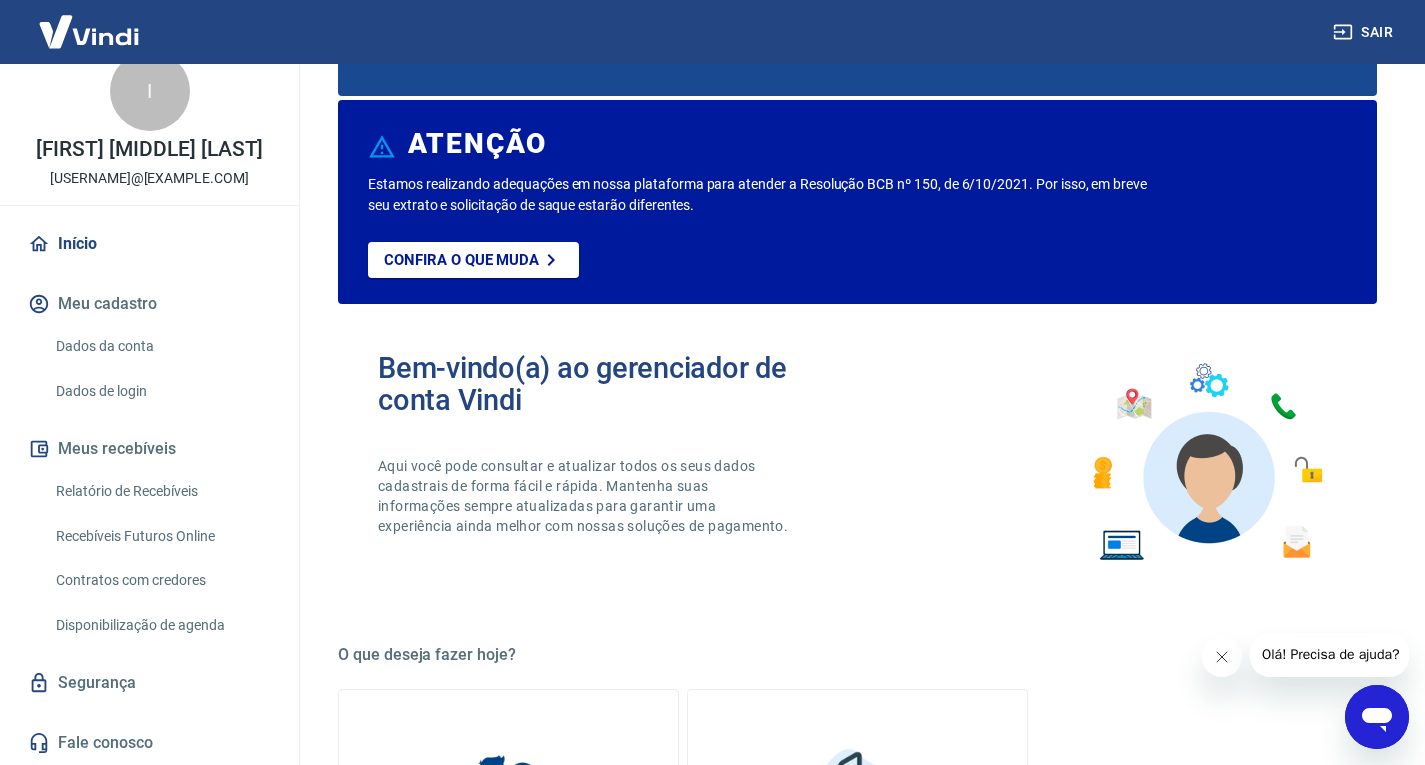 scroll, scrollTop: 0, scrollLeft: 0, axis: both 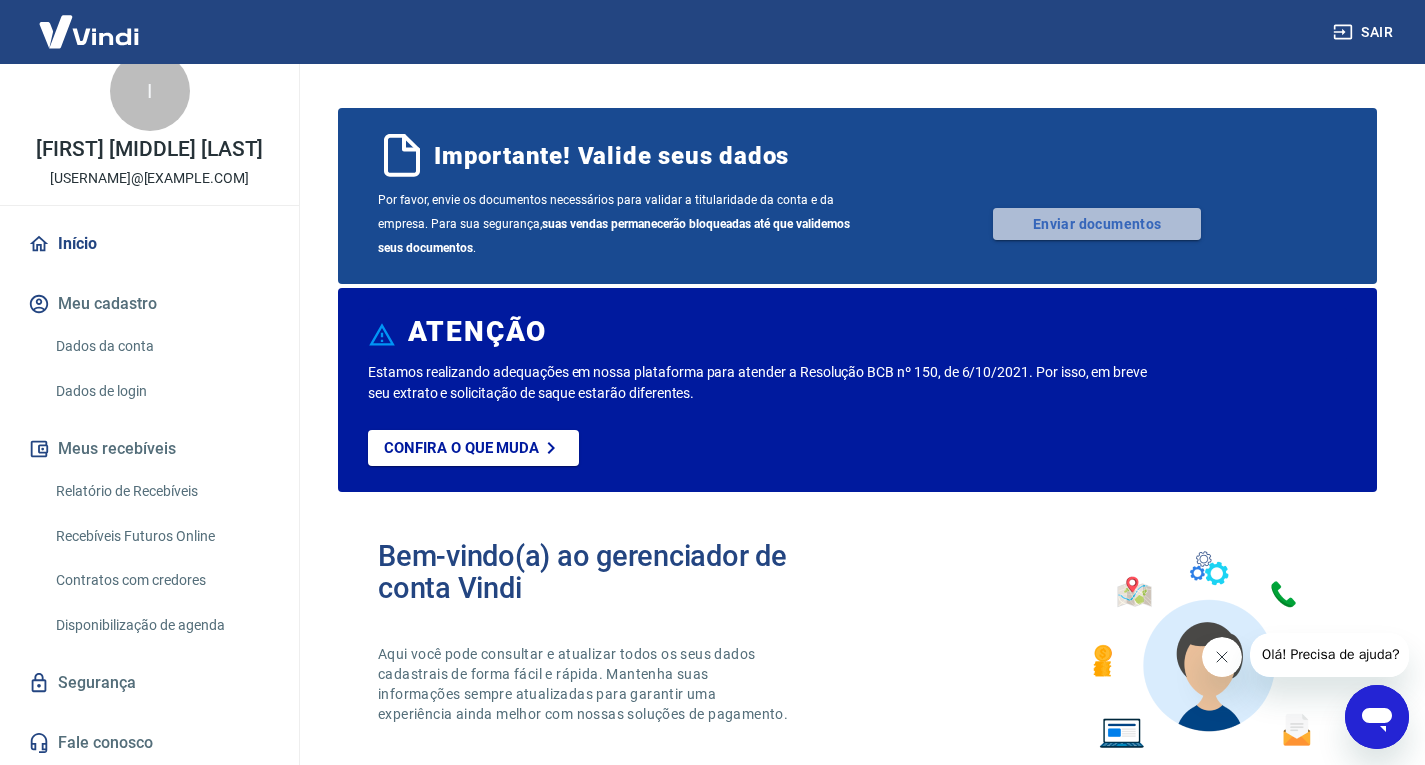 click on "Enviar documentos" at bounding box center [1097, 224] 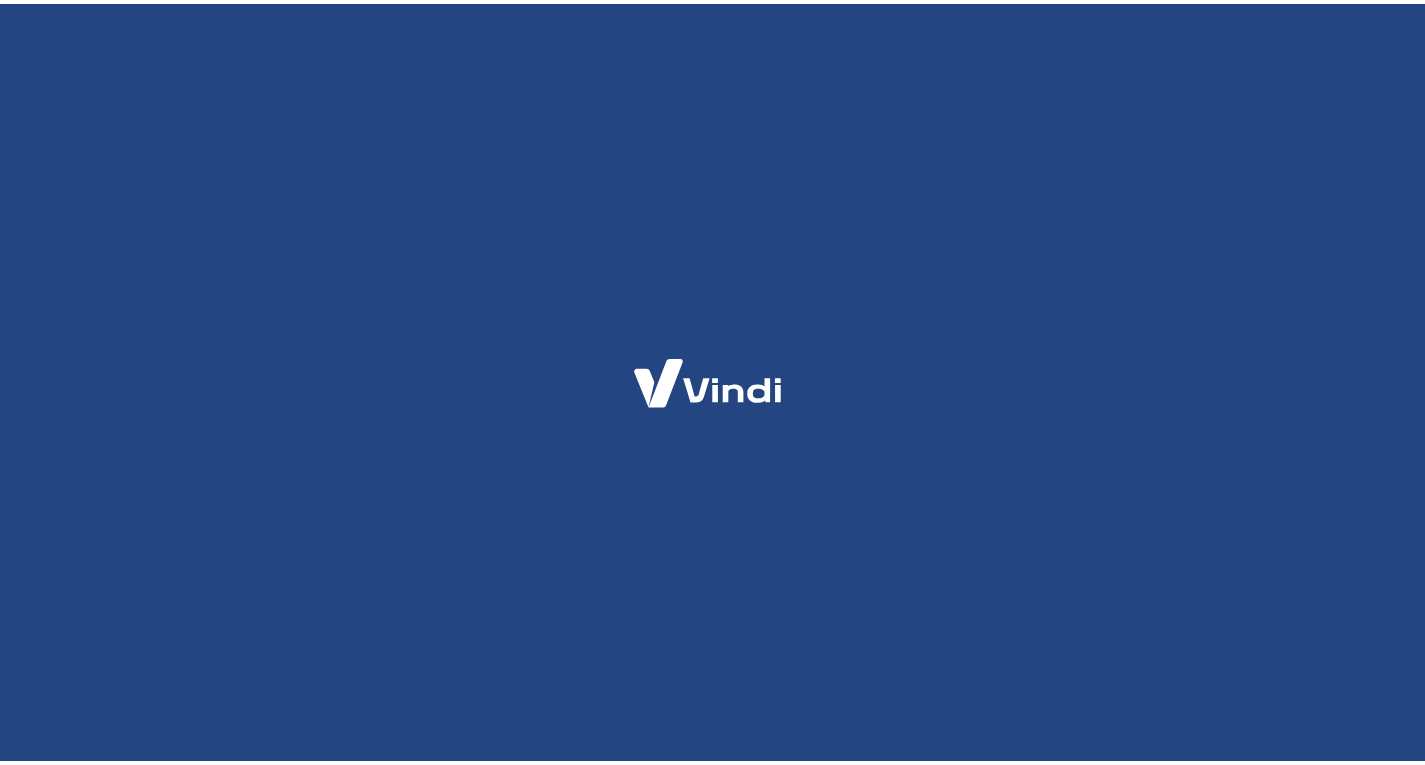 scroll, scrollTop: 0, scrollLeft: 0, axis: both 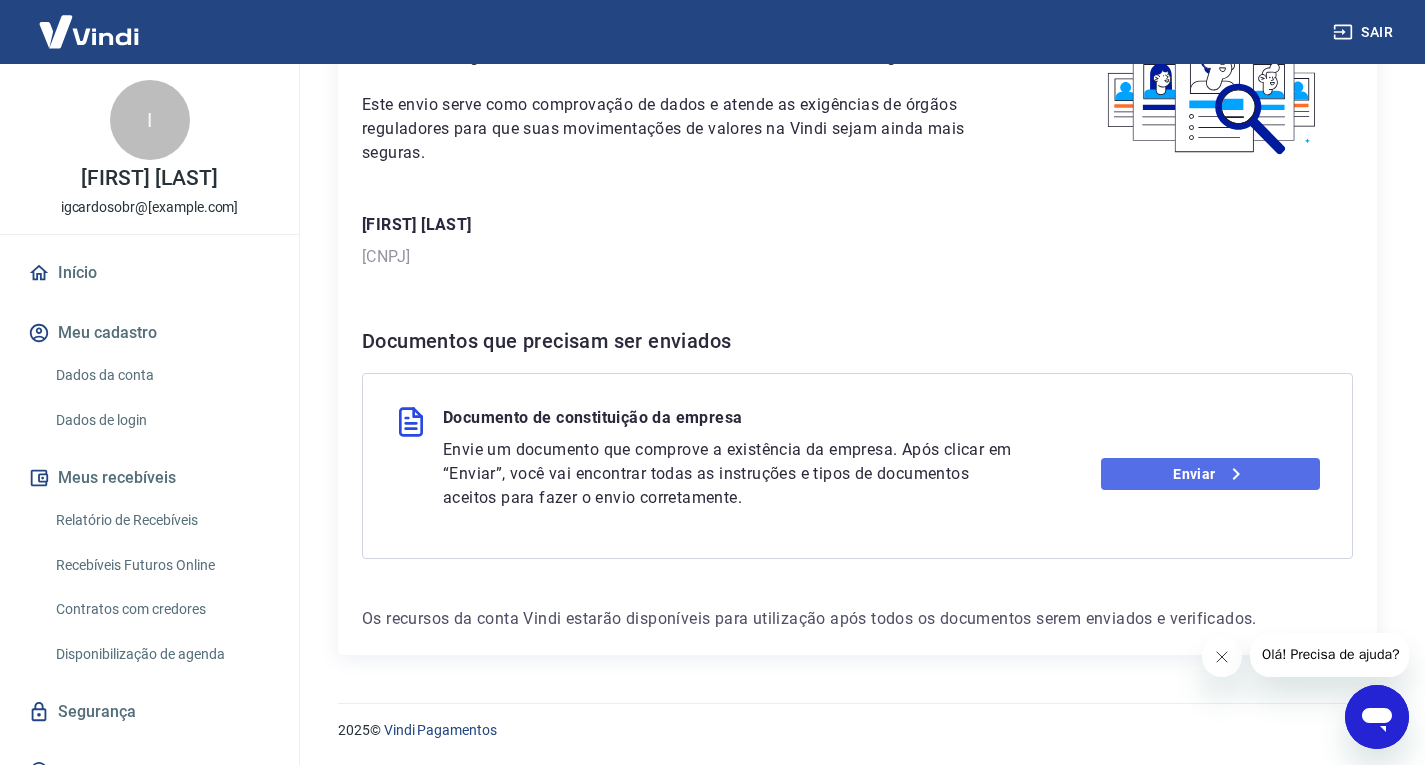 click on "Enviar" at bounding box center (1210, 474) 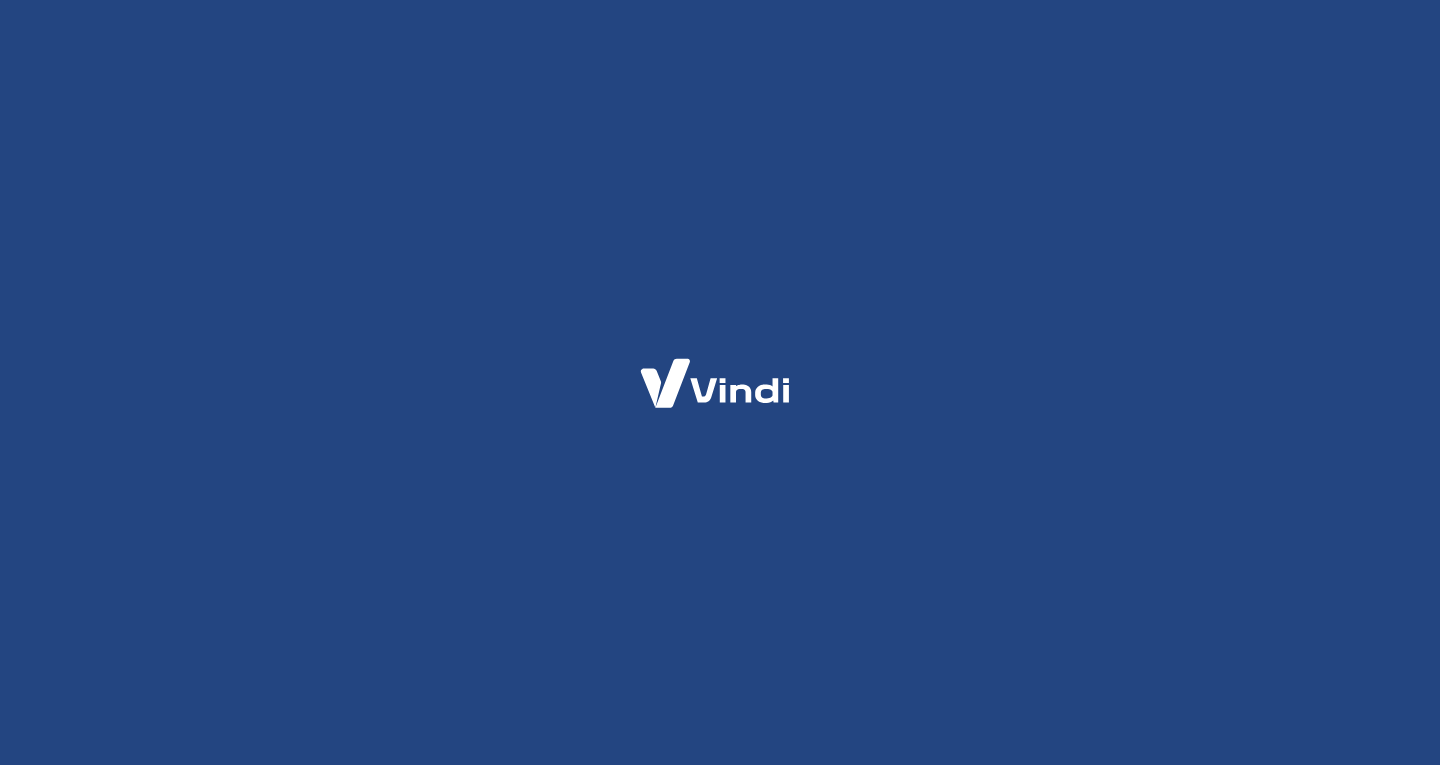 scroll, scrollTop: 0, scrollLeft: 0, axis: both 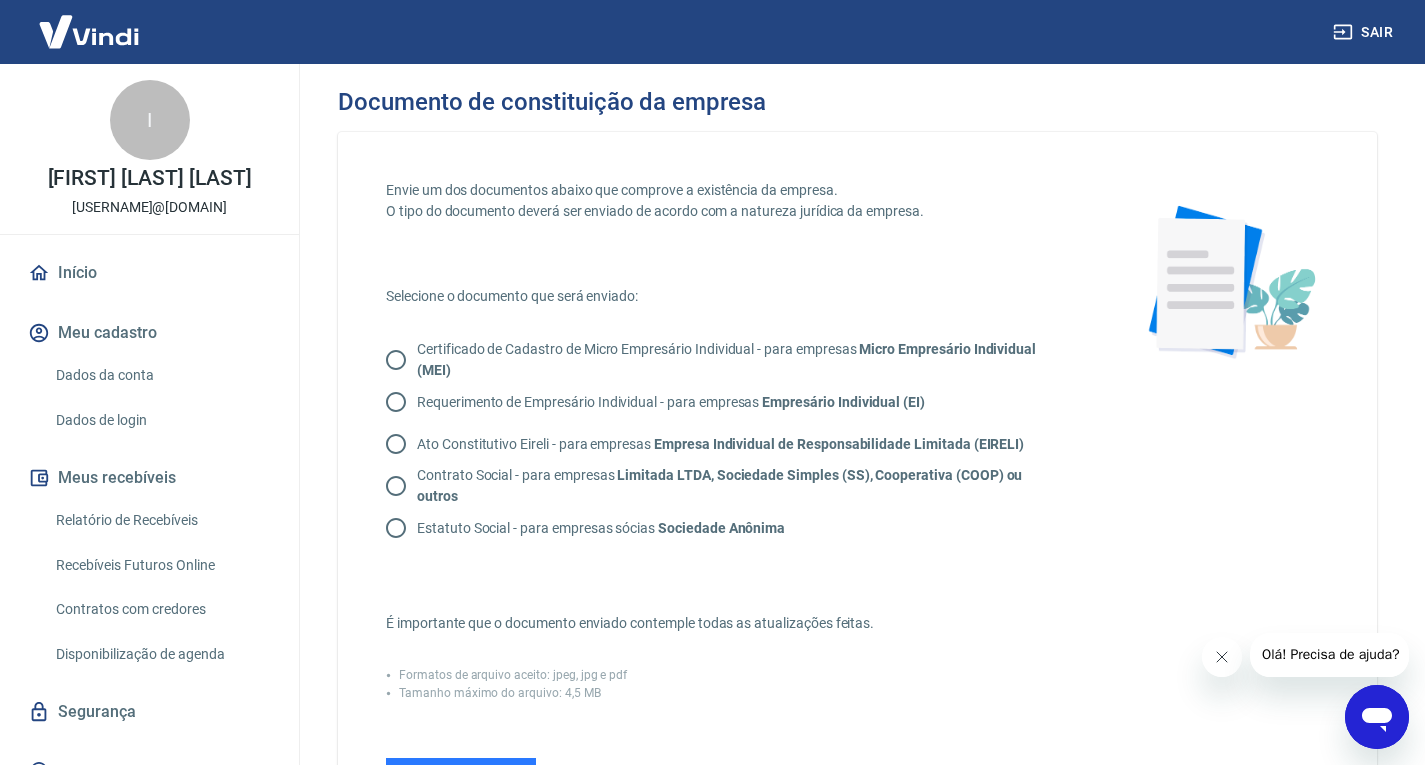 click on "Contrato Social - para empresas   Limitada LTDA, Sociedade Simples (SS), Cooperativa (COOP) ou outros" at bounding box center (741, 486) 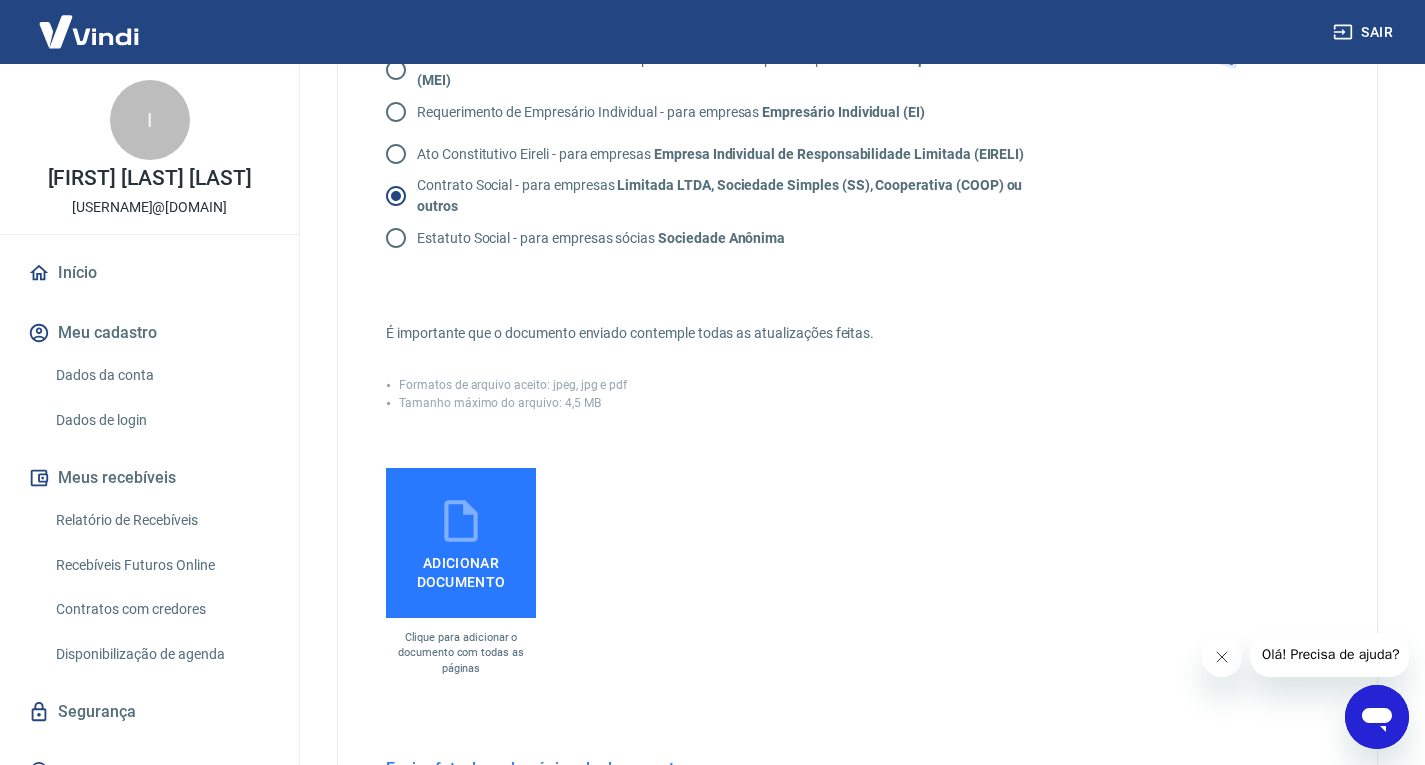 scroll, scrollTop: 326, scrollLeft: 0, axis: vertical 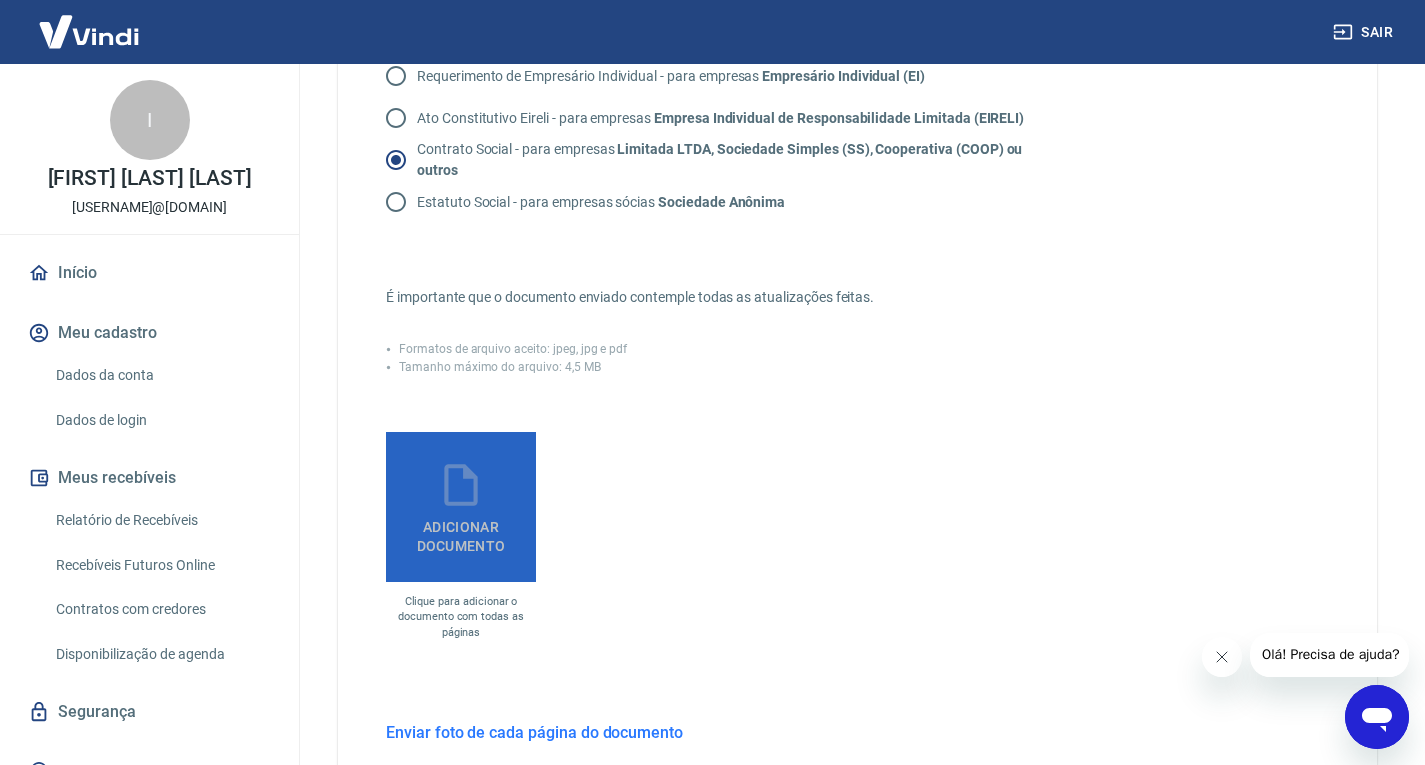 click on "Adicionar documento" at bounding box center (461, 532) 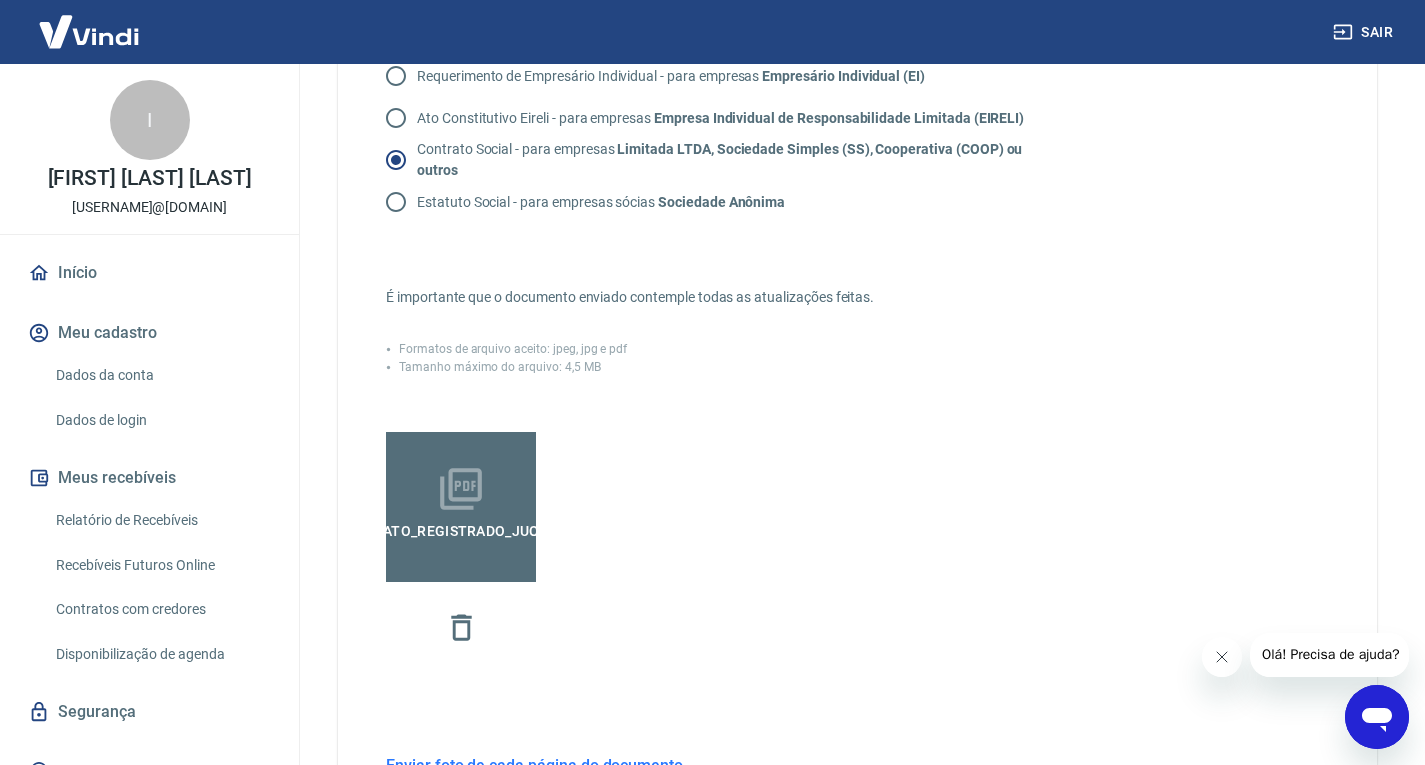 scroll, scrollTop: 621, scrollLeft: 0, axis: vertical 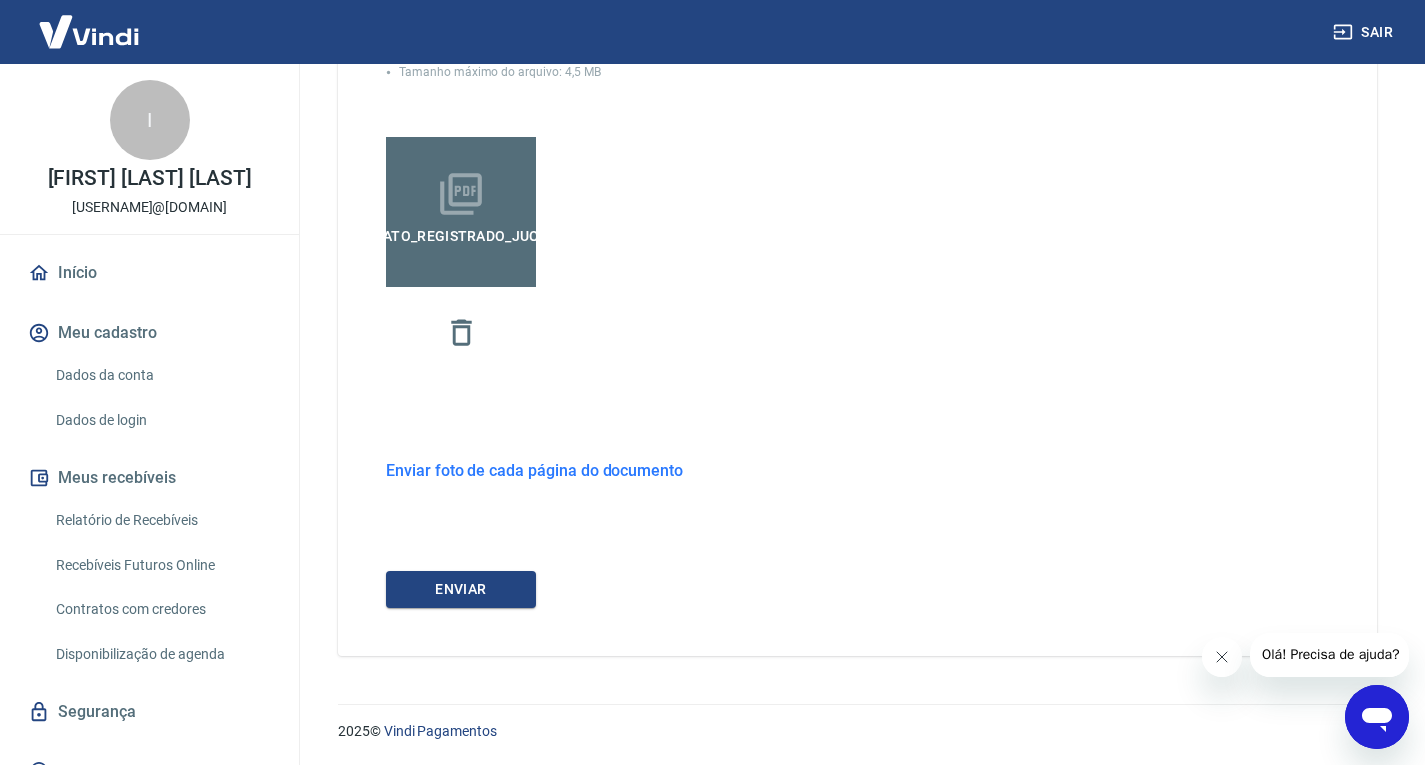 click on "Enviar foto de cada página do documento" at bounding box center (534, 470) 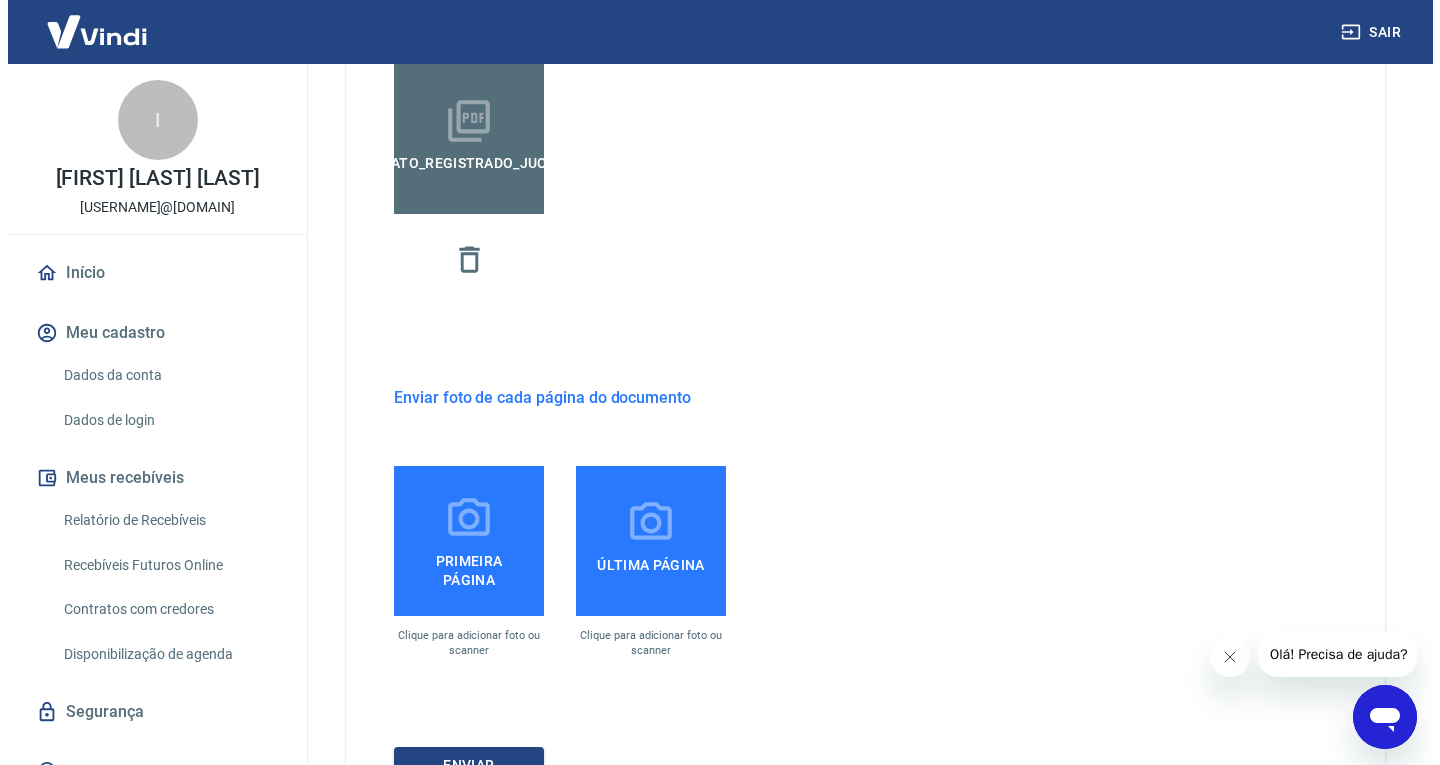 scroll, scrollTop: 870, scrollLeft: 0, axis: vertical 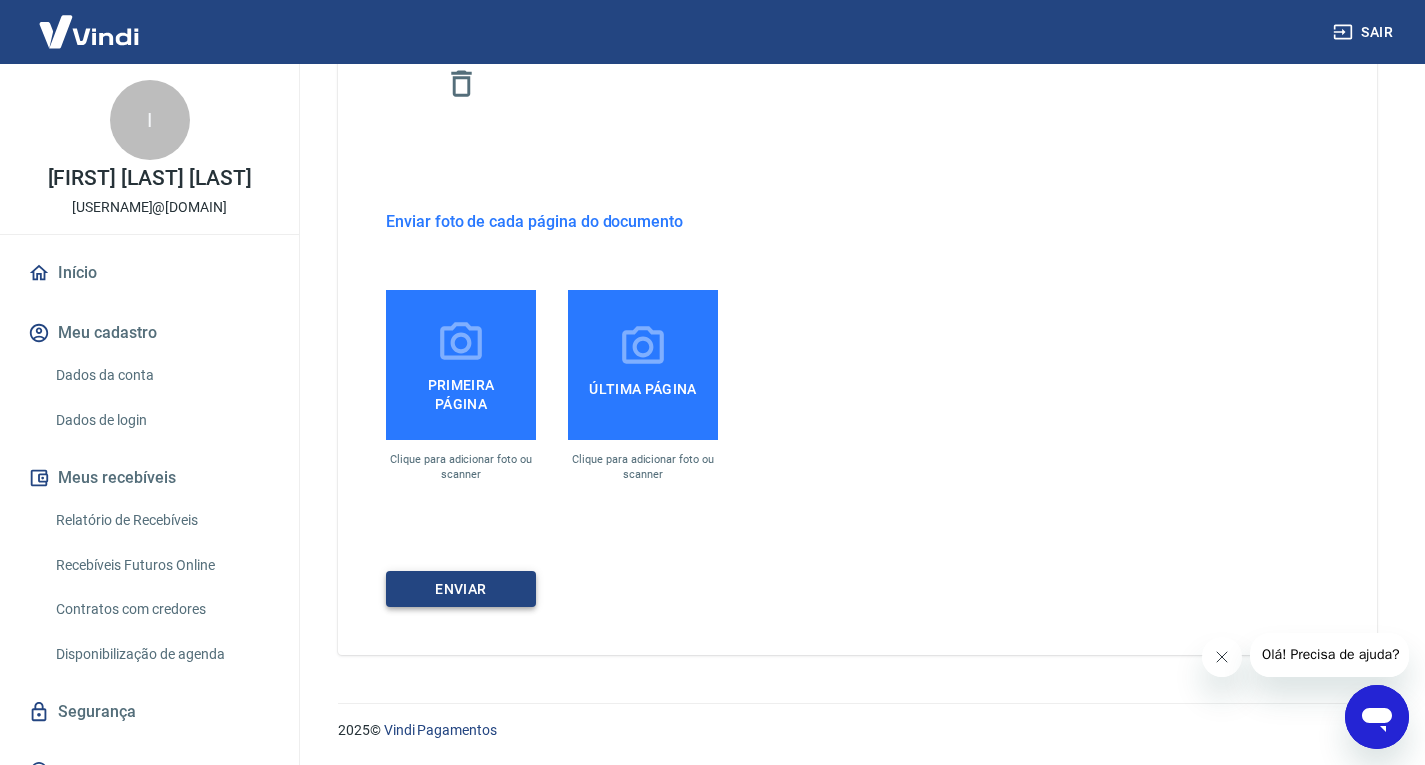 click on "ENVIAR" at bounding box center [461, 589] 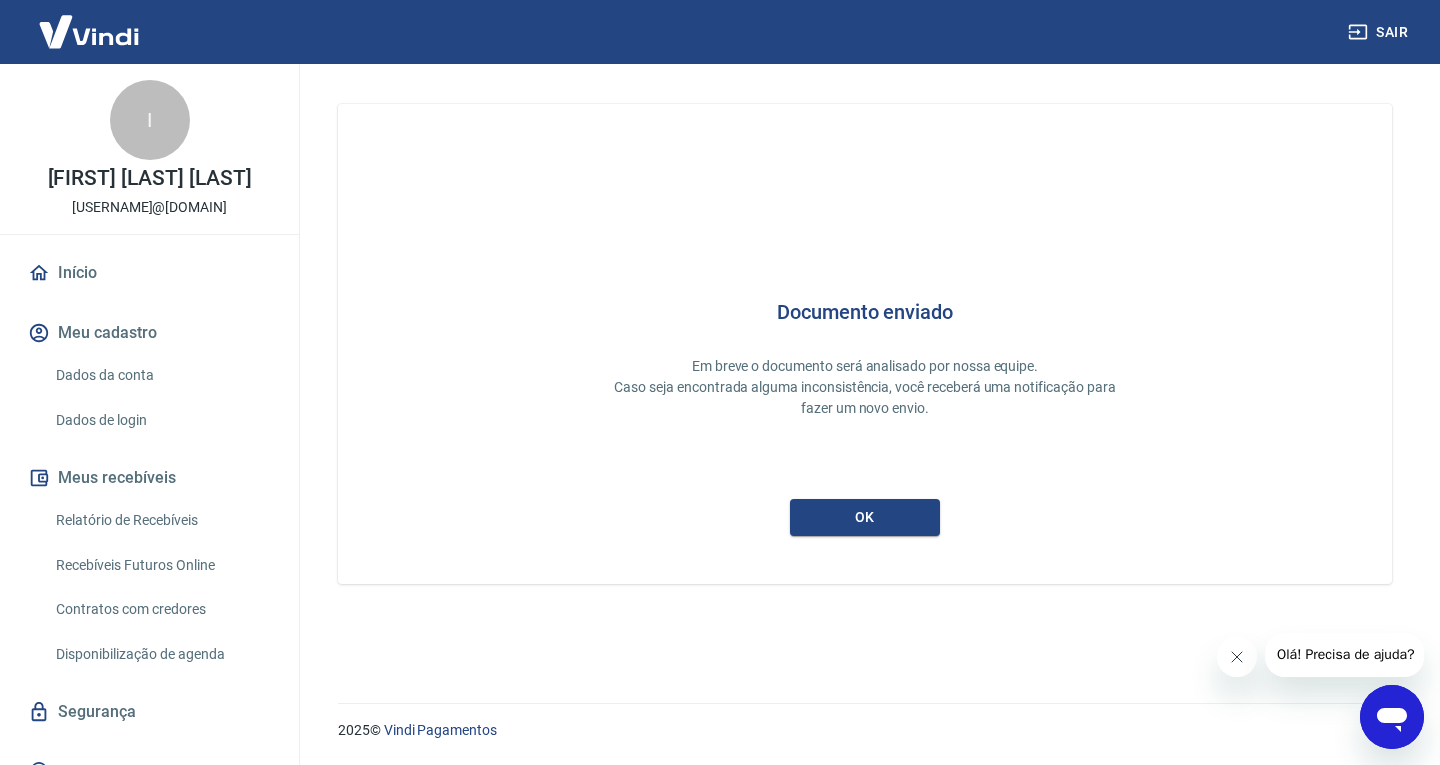 scroll, scrollTop: 0, scrollLeft: 0, axis: both 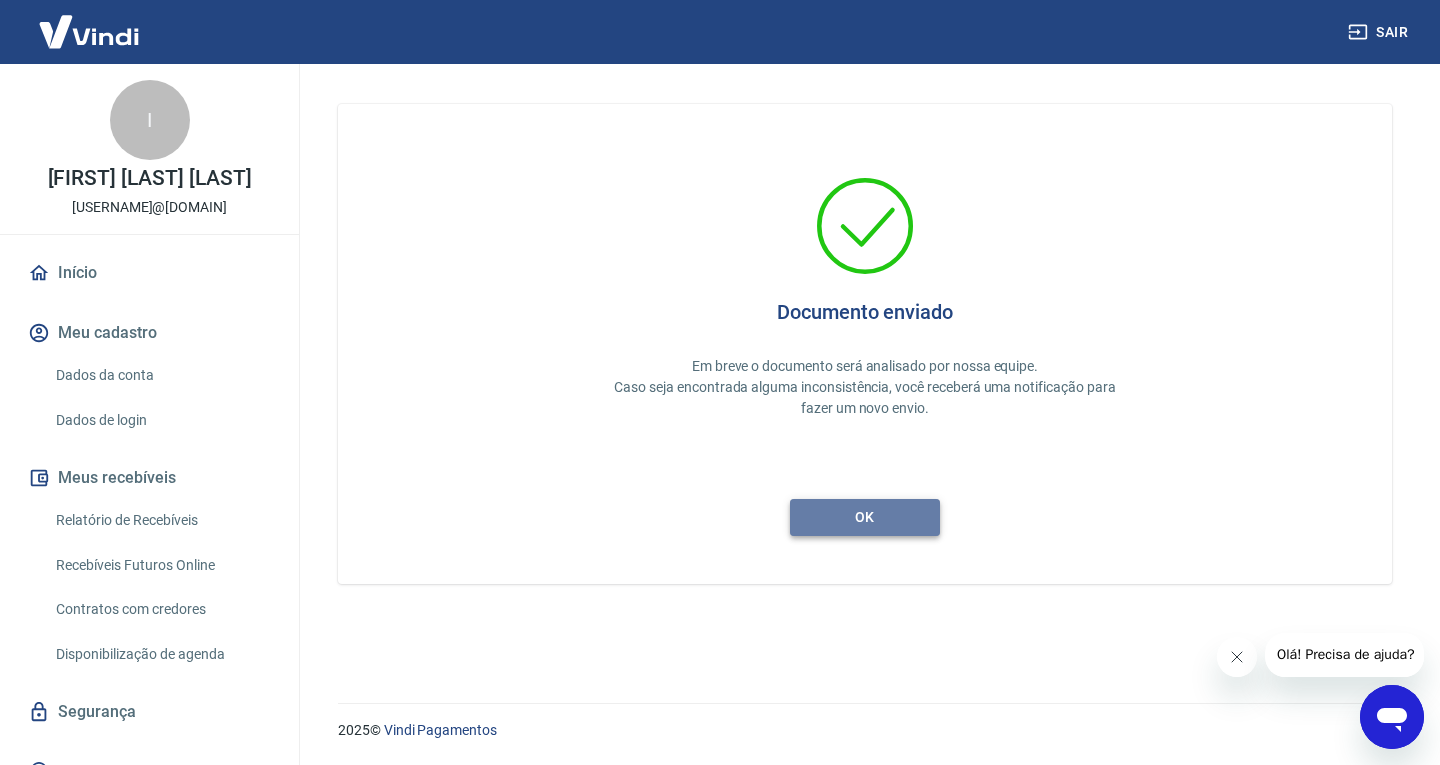 click on "ok" at bounding box center (865, 517) 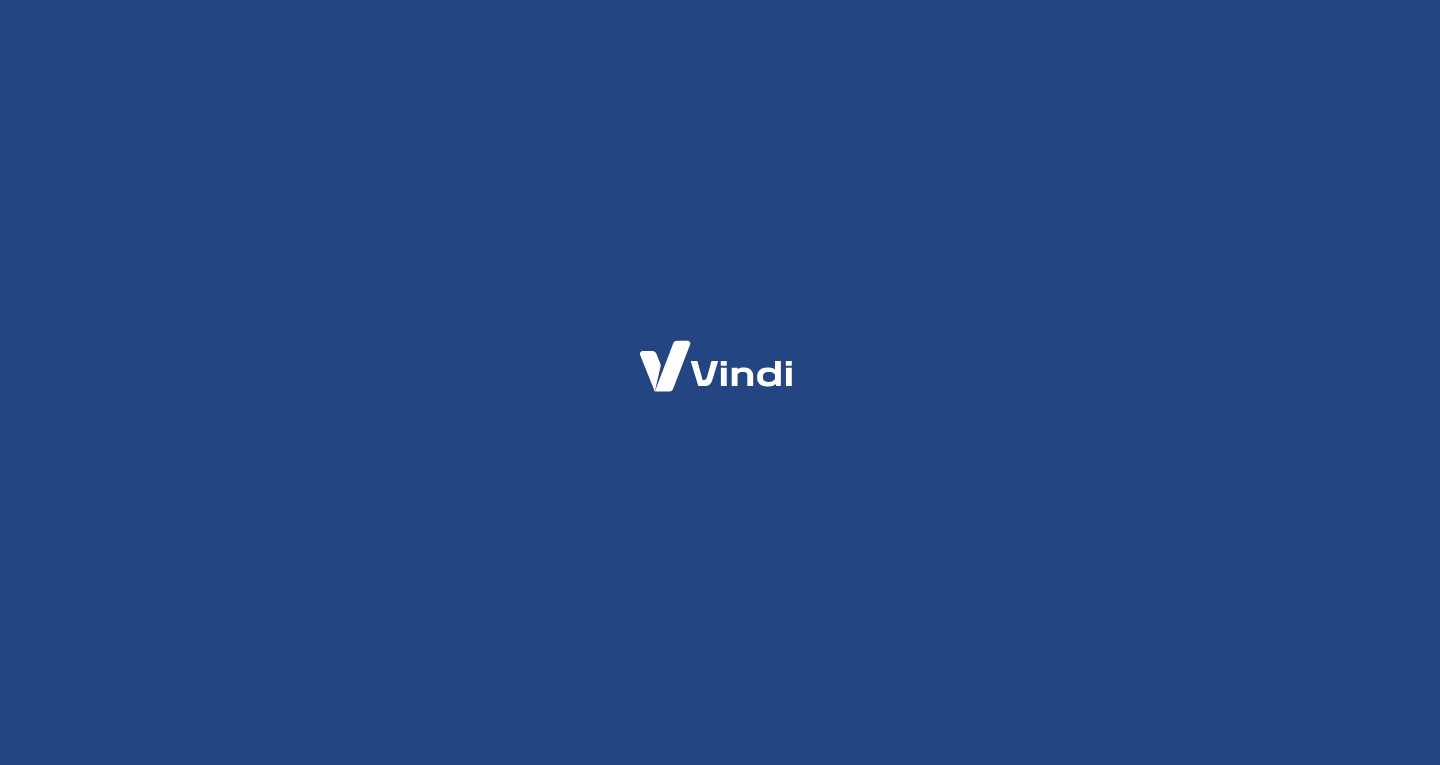 scroll, scrollTop: 0, scrollLeft: 0, axis: both 